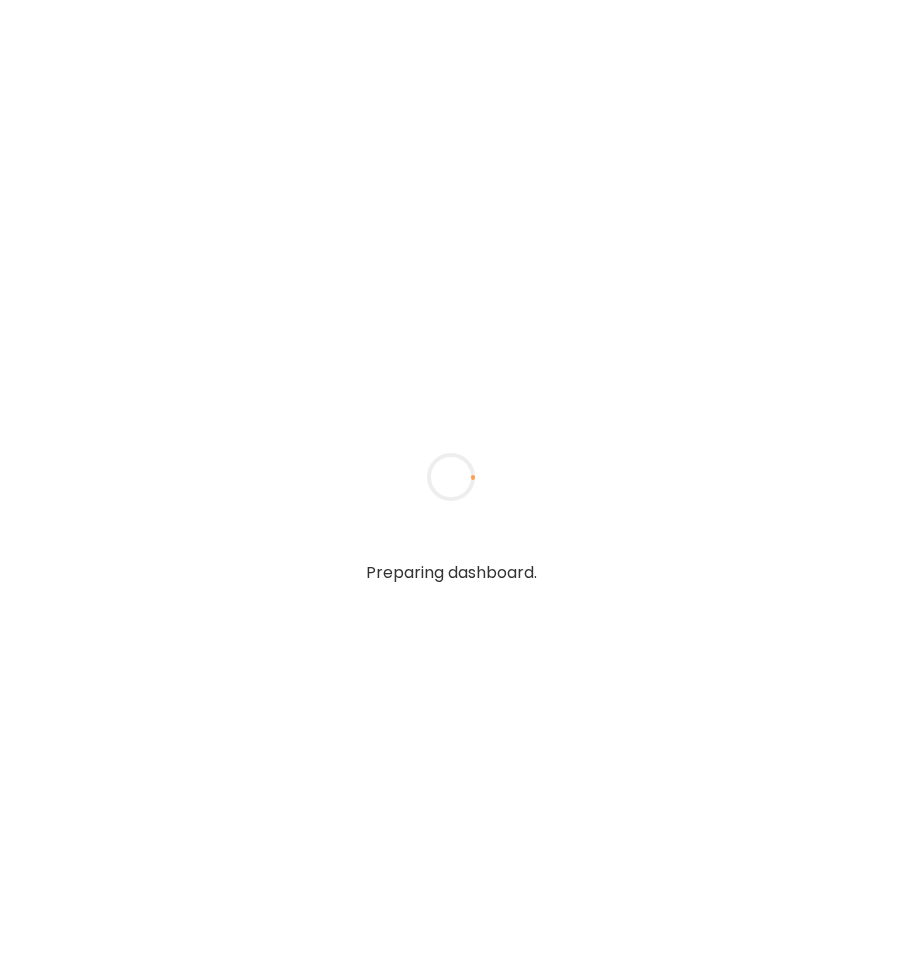 scroll, scrollTop: 0, scrollLeft: 0, axis: both 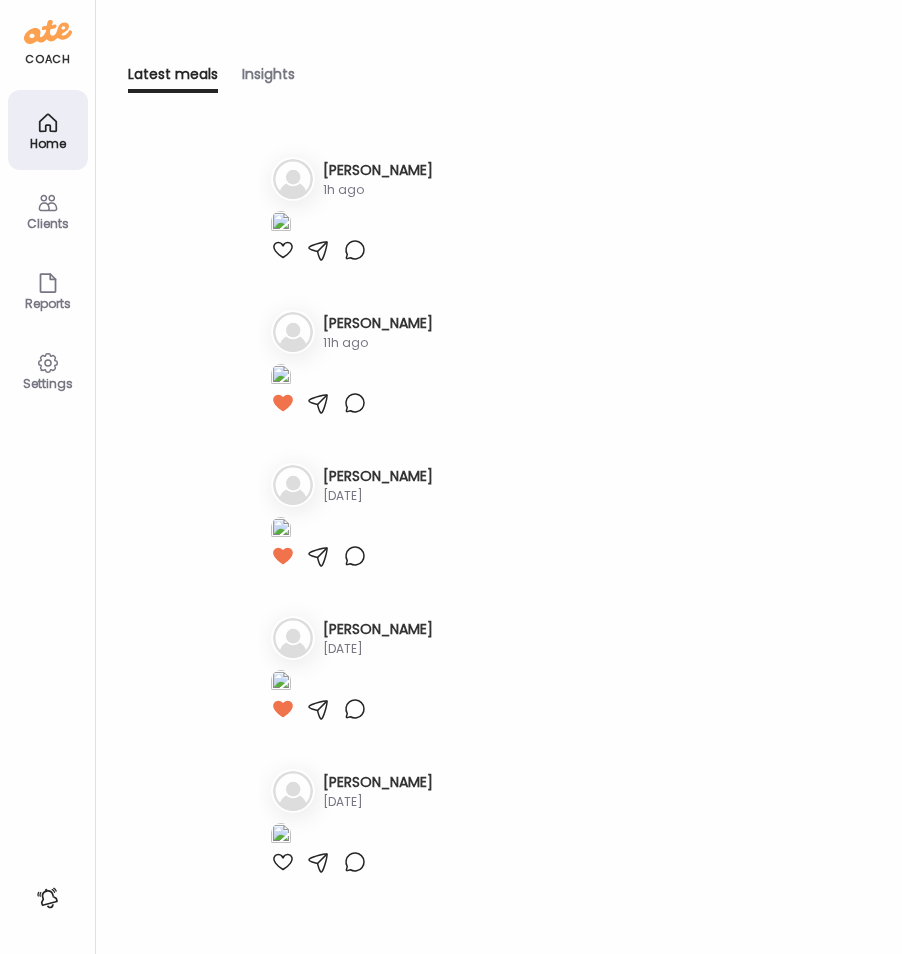 click on "Clients" at bounding box center [48, 223] 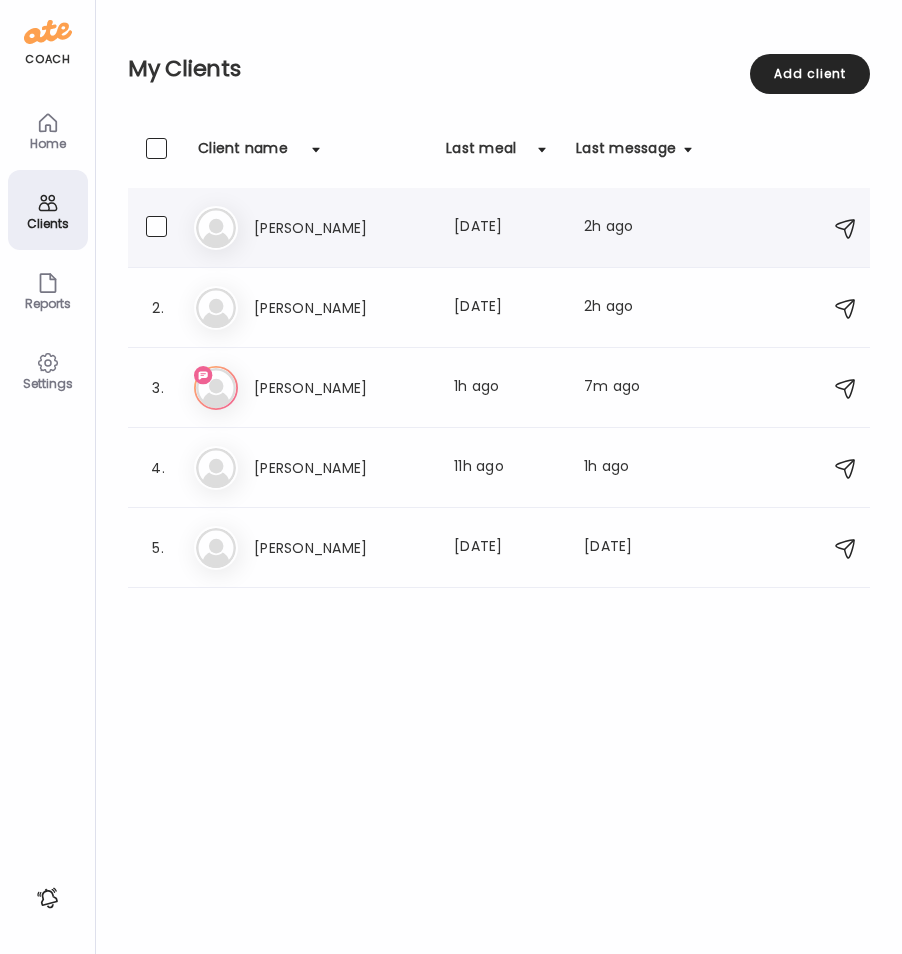 click on "[PERSON_NAME]" at bounding box center [342, 228] 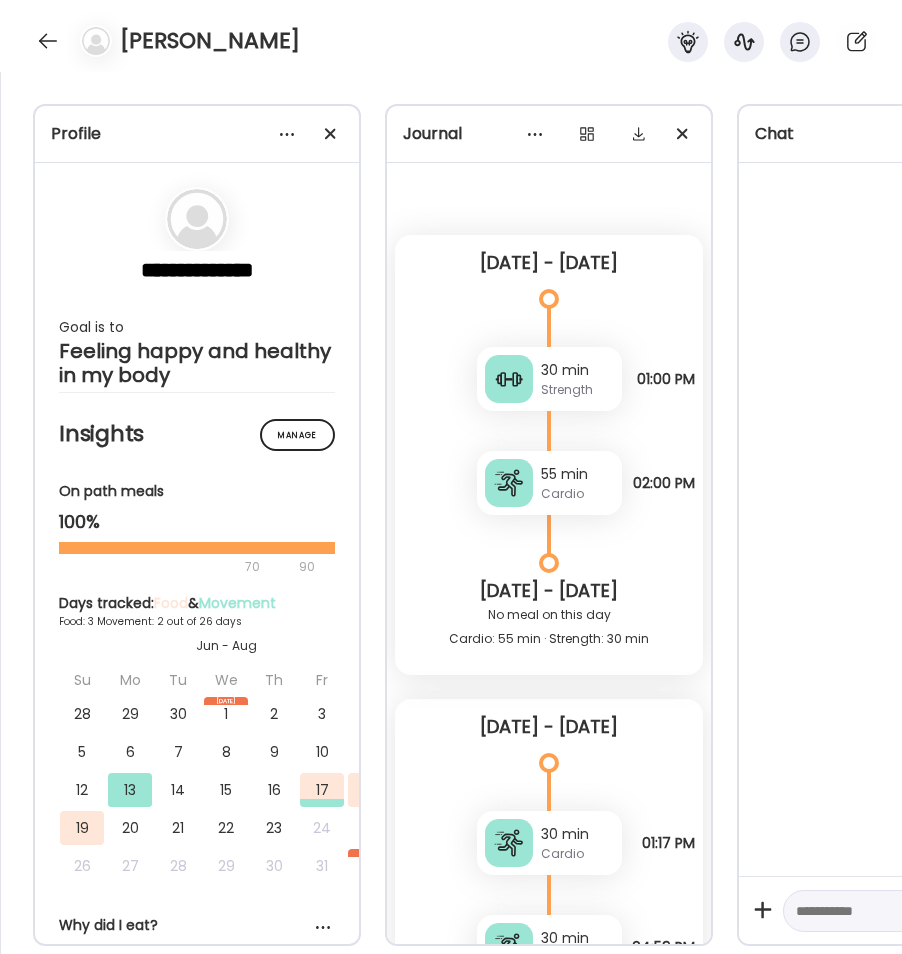 scroll, scrollTop: 0, scrollLeft: 0, axis: both 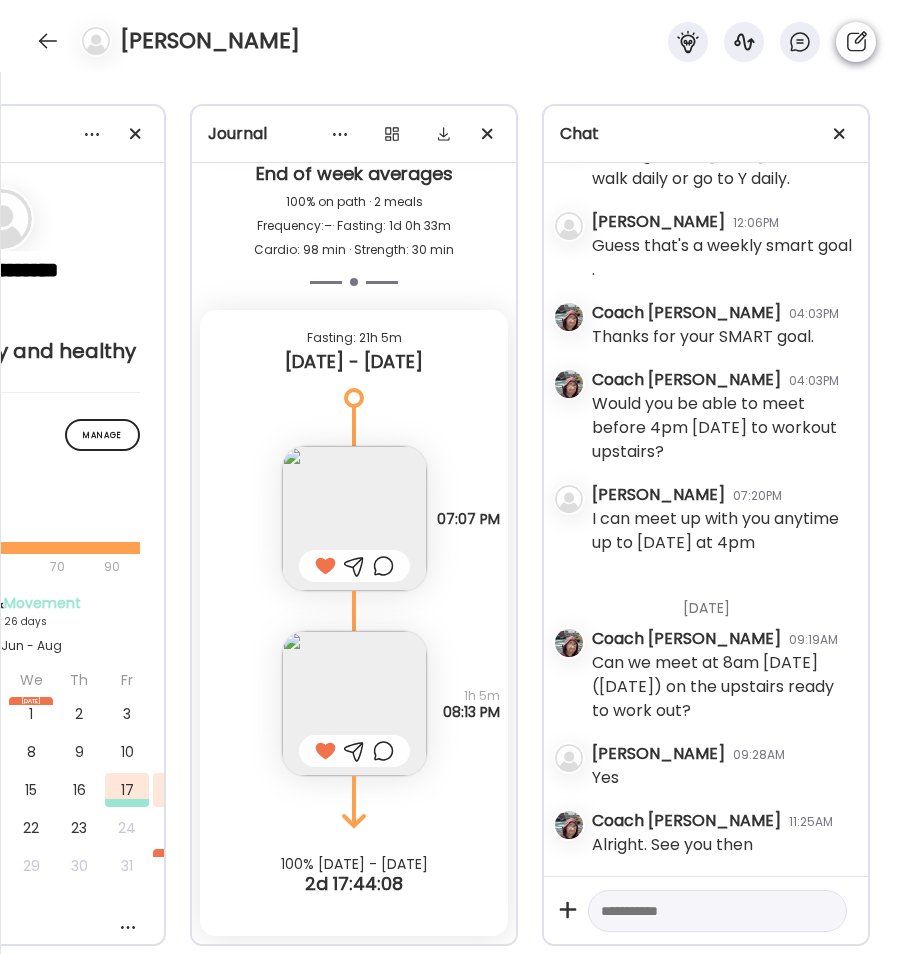 click 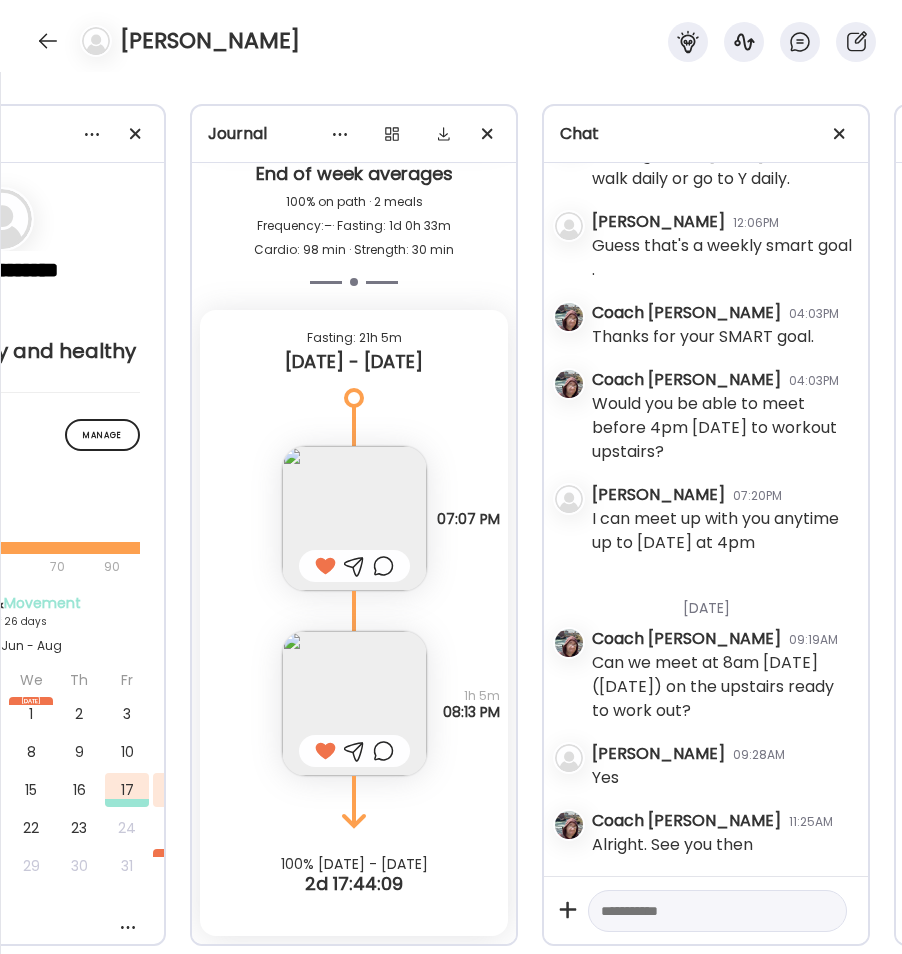 scroll, scrollTop: 719, scrollLeft: 0, axis: vertical 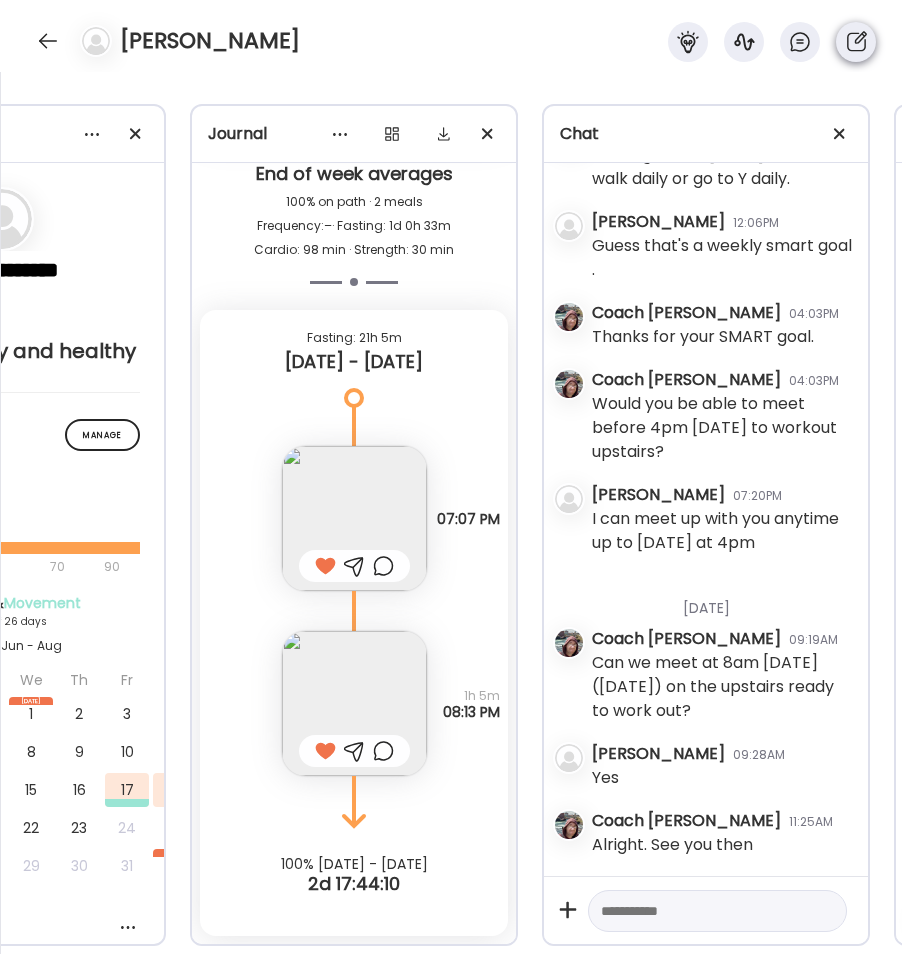 click 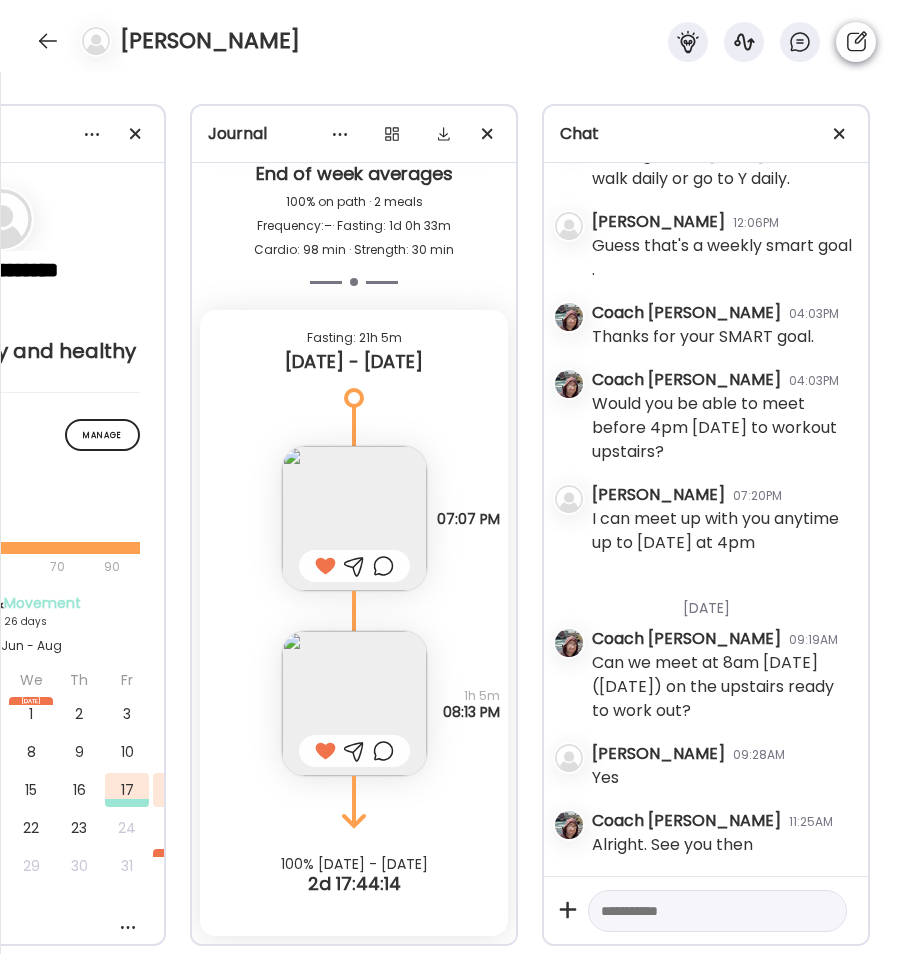 click 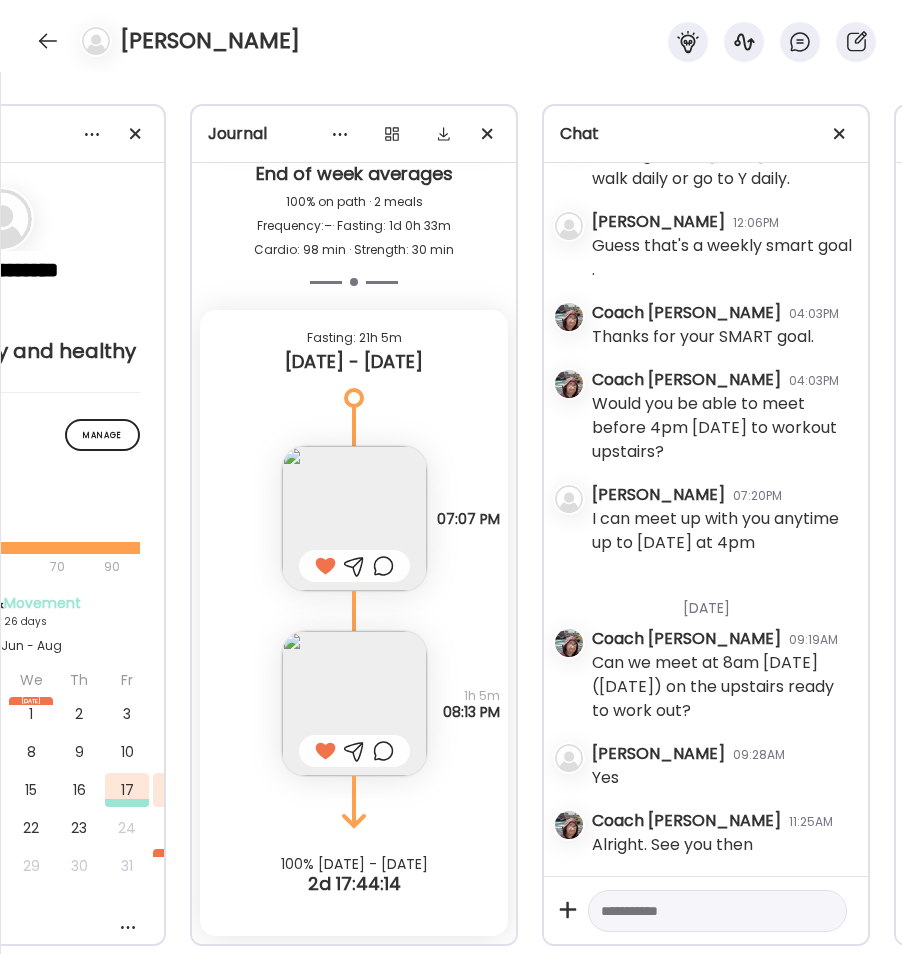 scroll, scrollTop: 719, scrollLeft: 0, axis: vertical 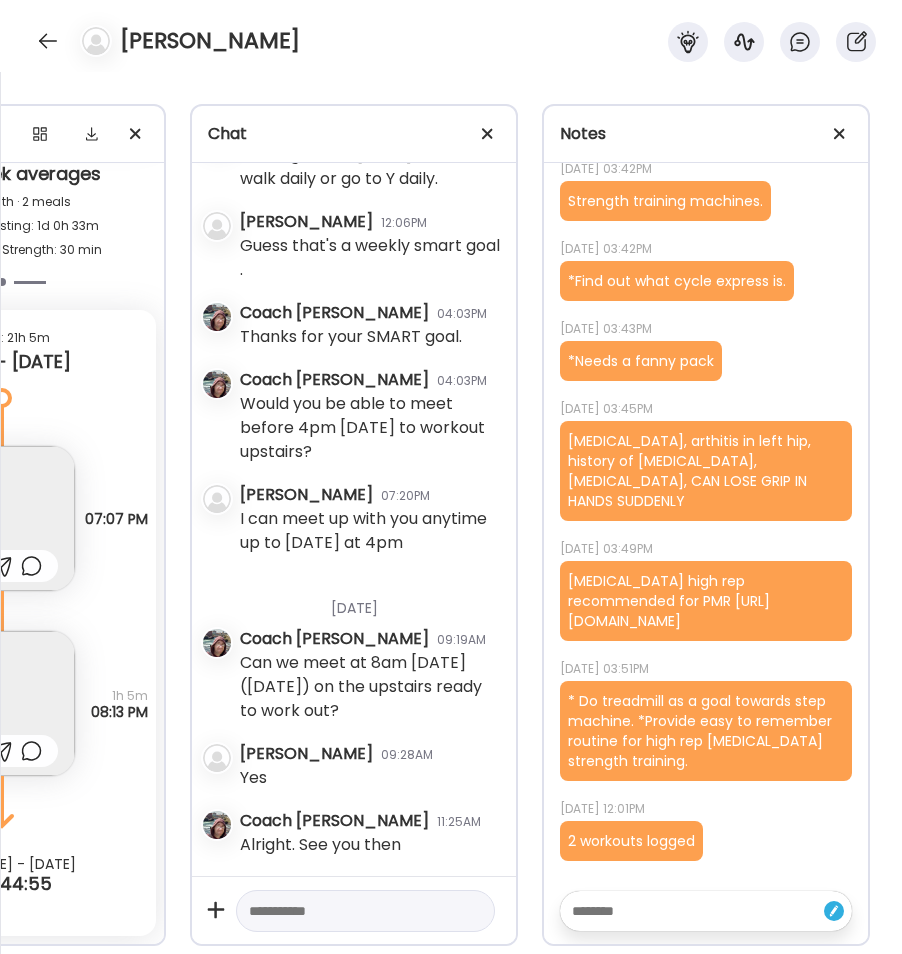 click at bounding box center [688, 911] 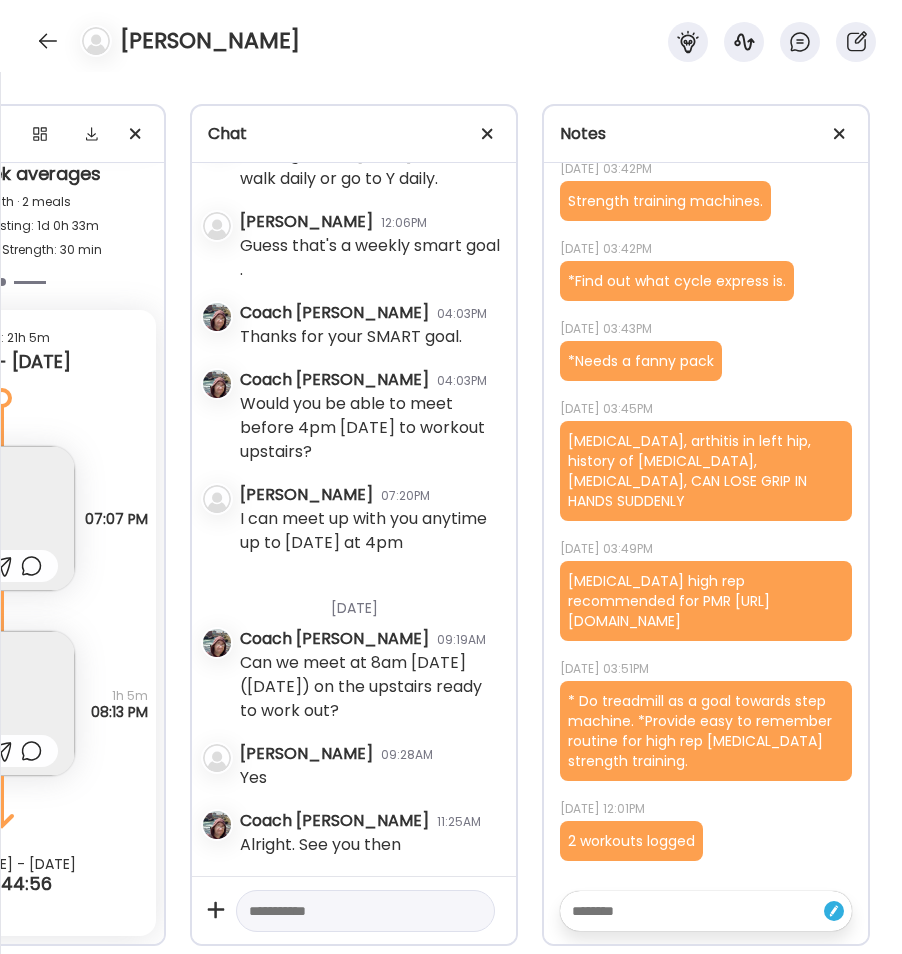 paste on "**********" 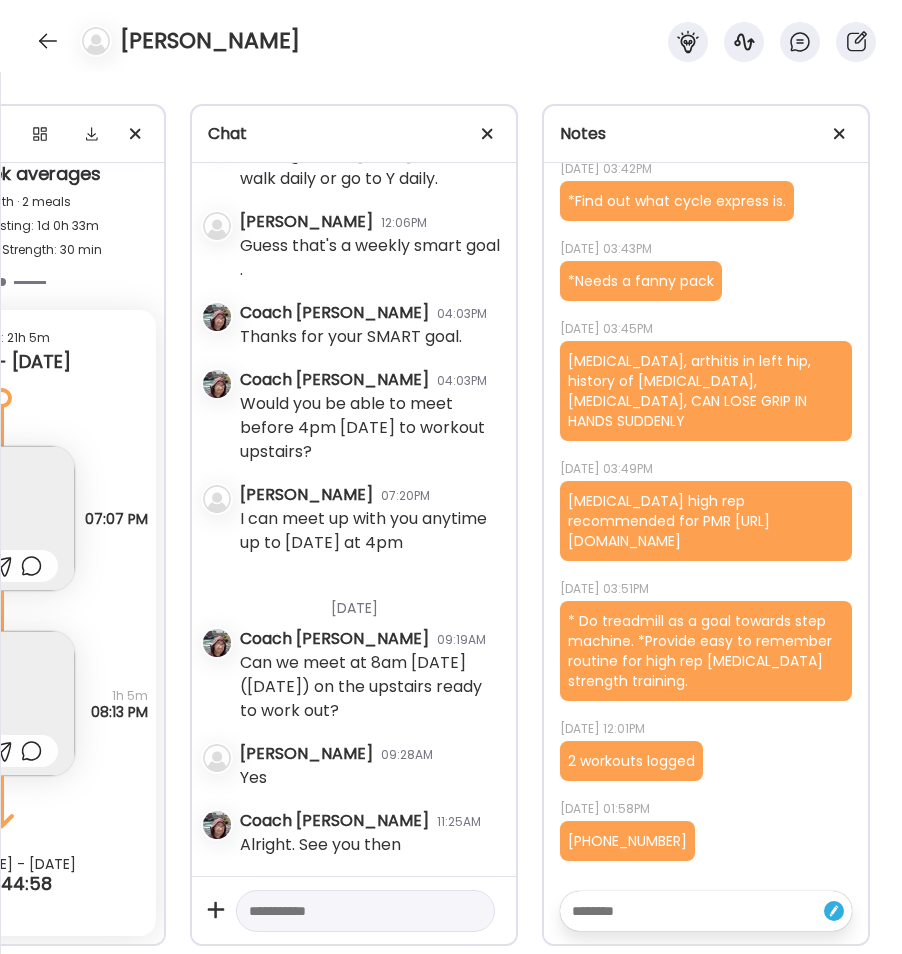 scroll, scrollTop: 799, scrollLeft: 0, axis: vertical 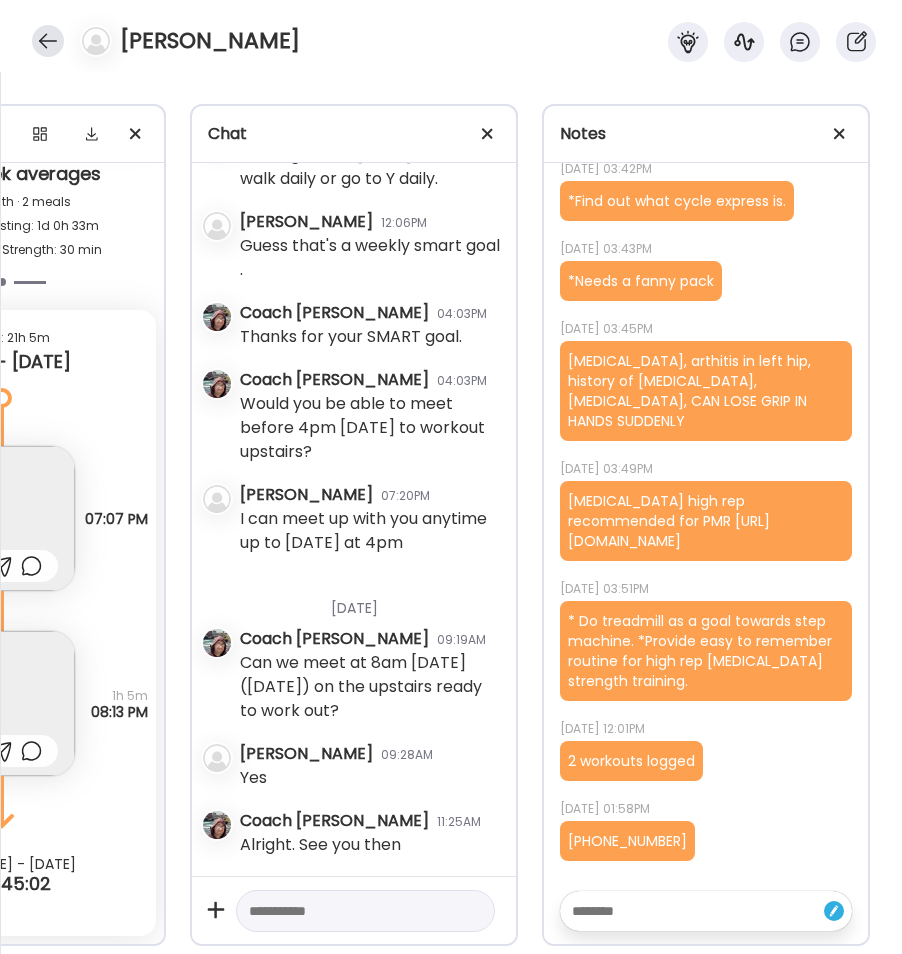 click at bounding box center [48, 41] 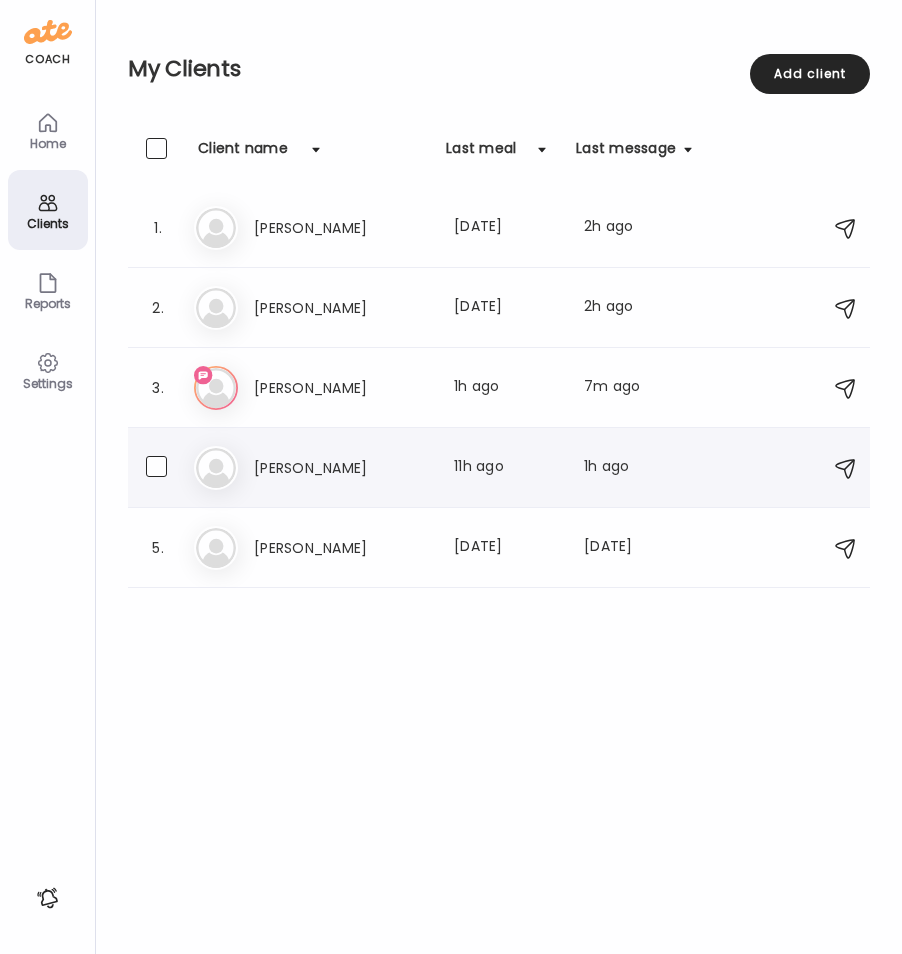click on "[PERSON_NAME]" at bounding box center (342, 468) 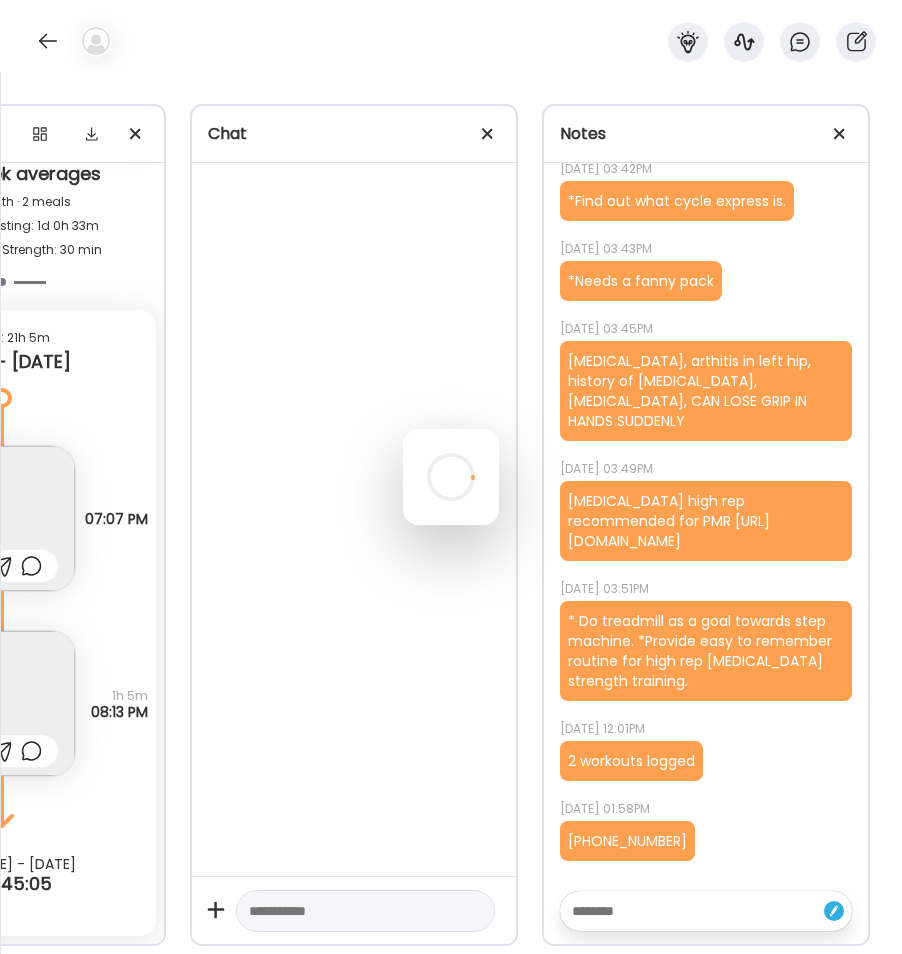 scroll, scrollTop: 1748, scrollLeft: 0, axis: vertical 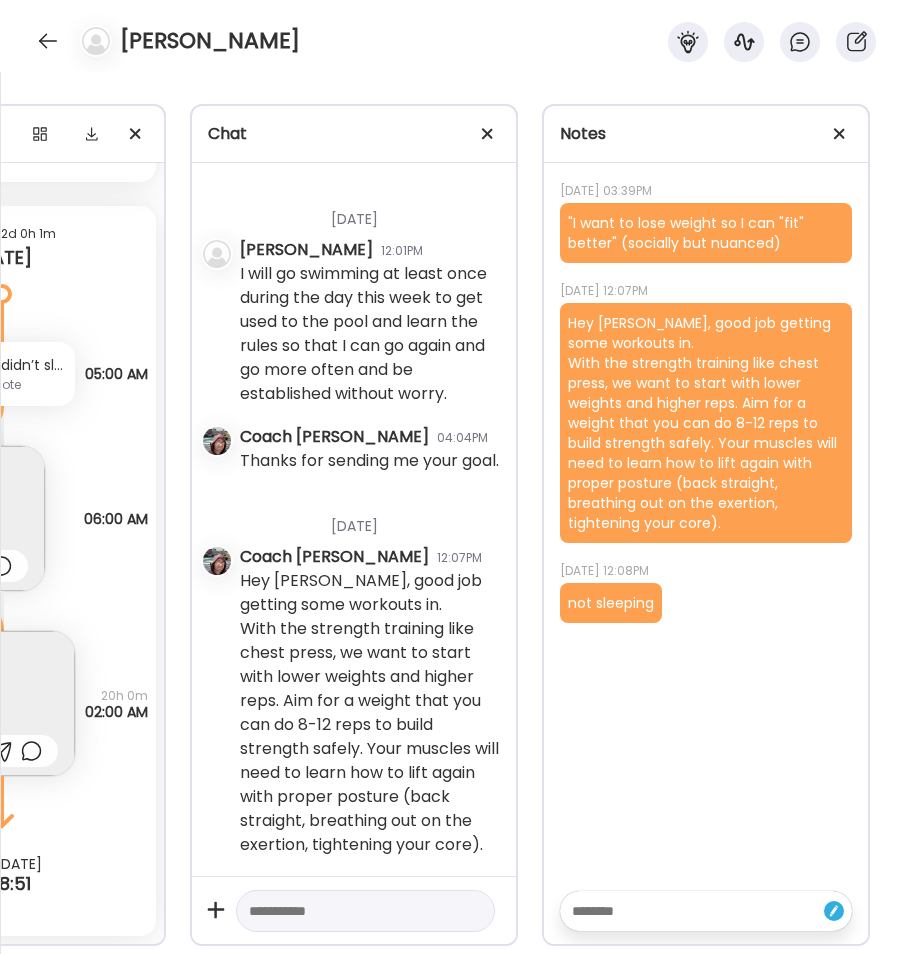 click at bounding box center (688, 911) 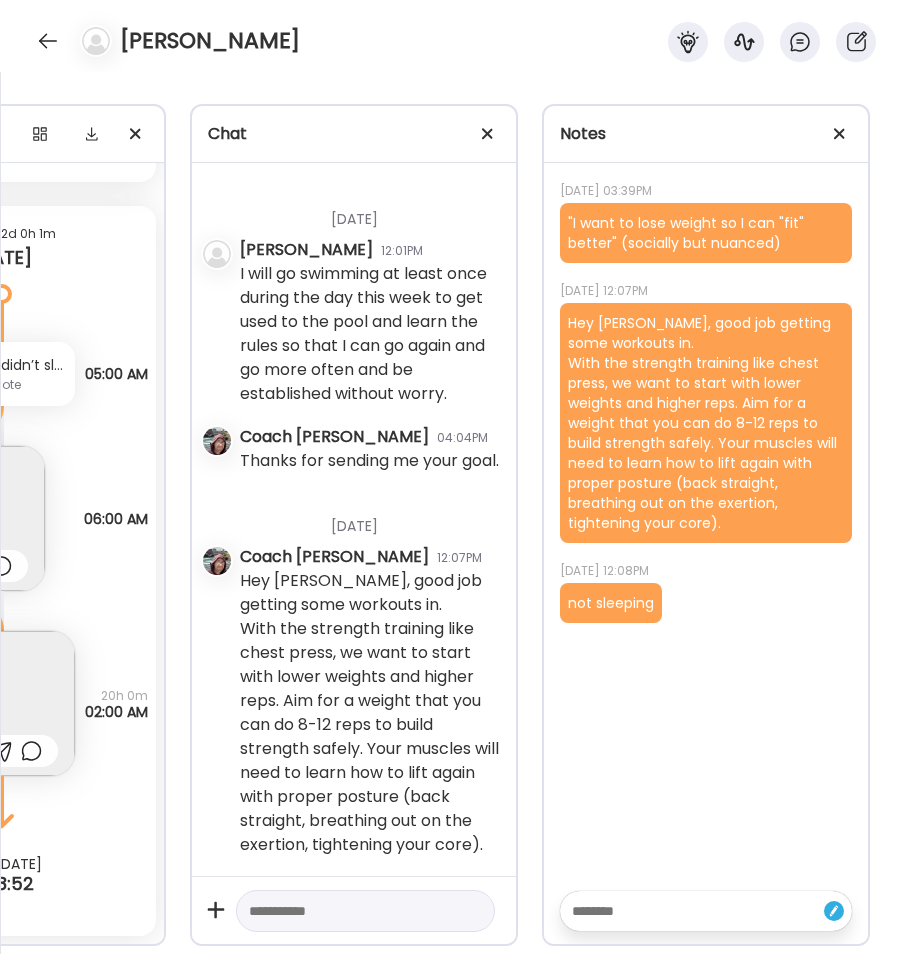 paste on "**********" 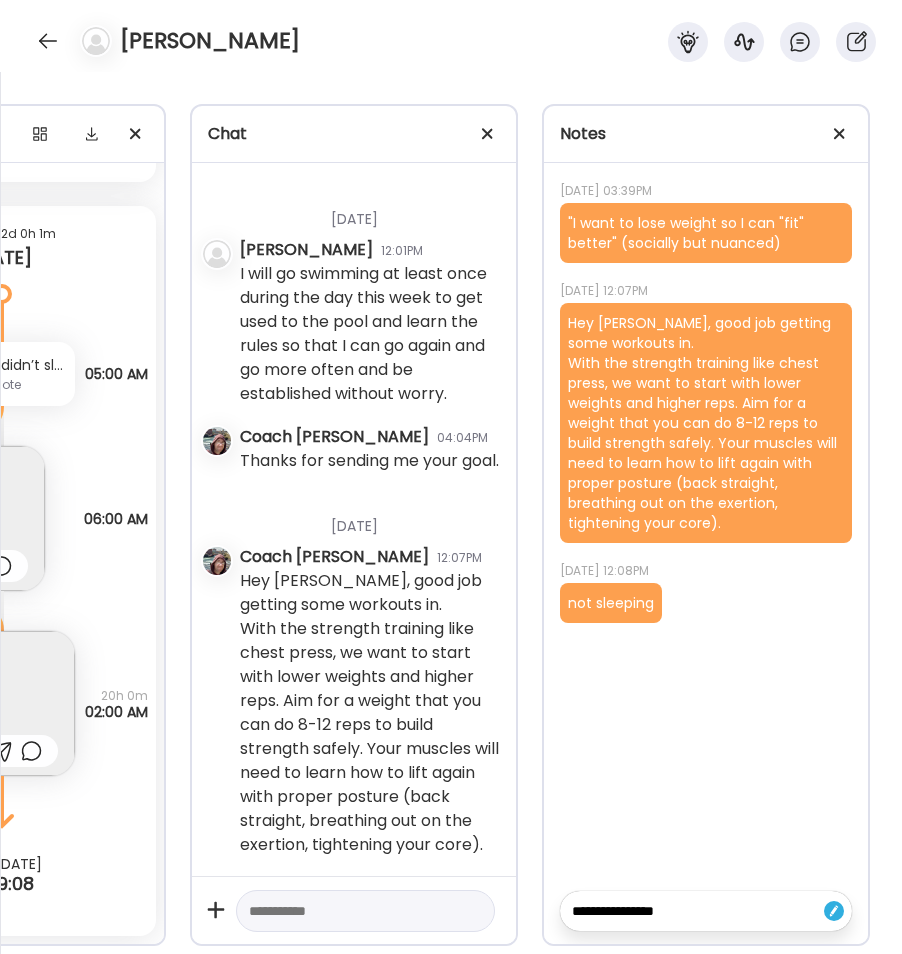 click on "**********" at bounding box center (688, 911) 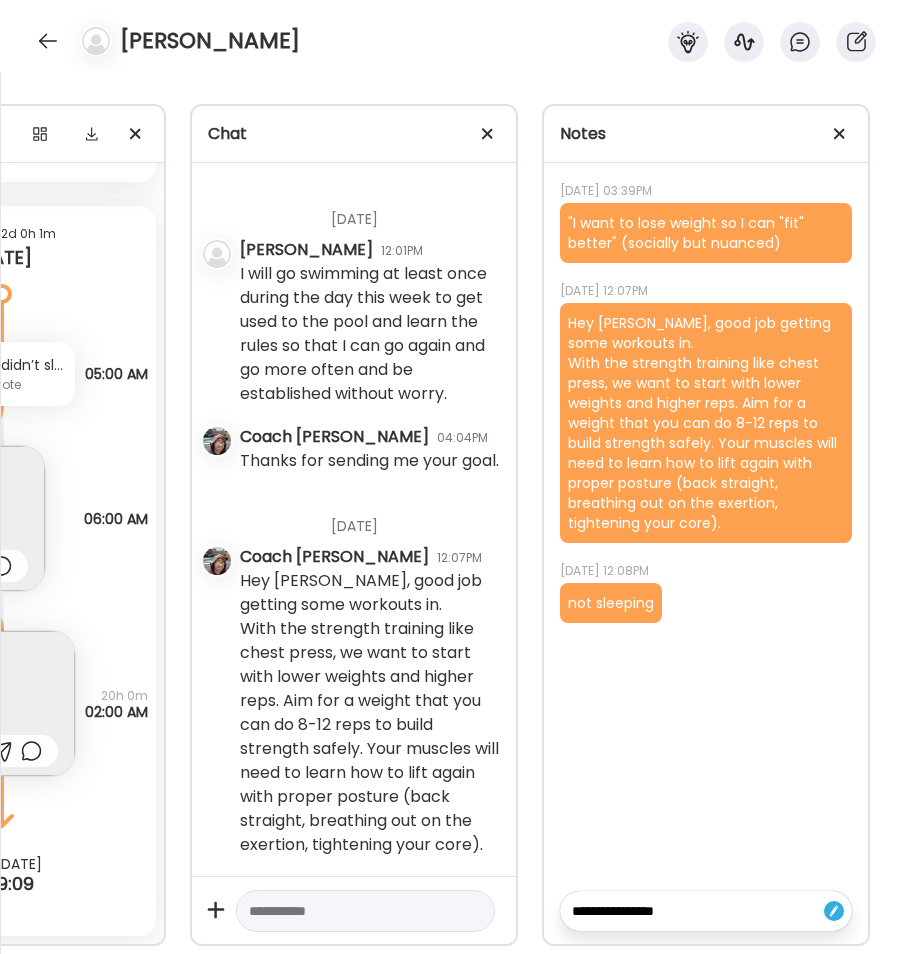 paste on "**********" 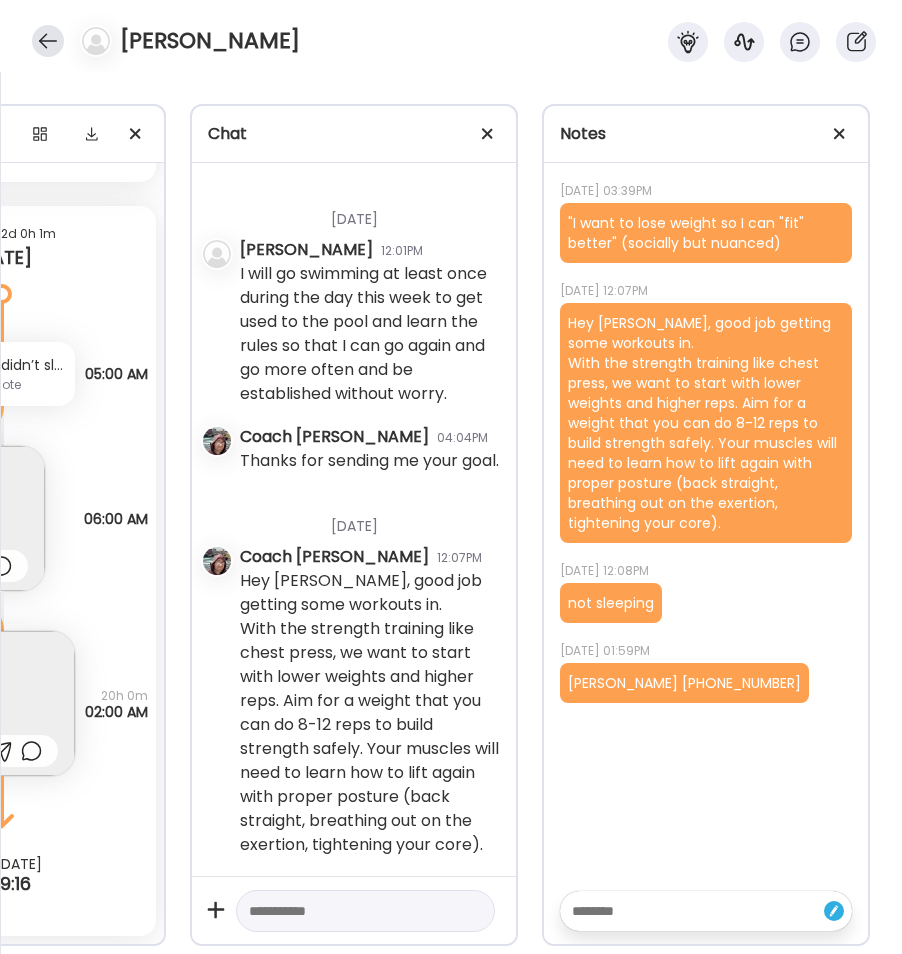 click at bounding box center [48, 41] 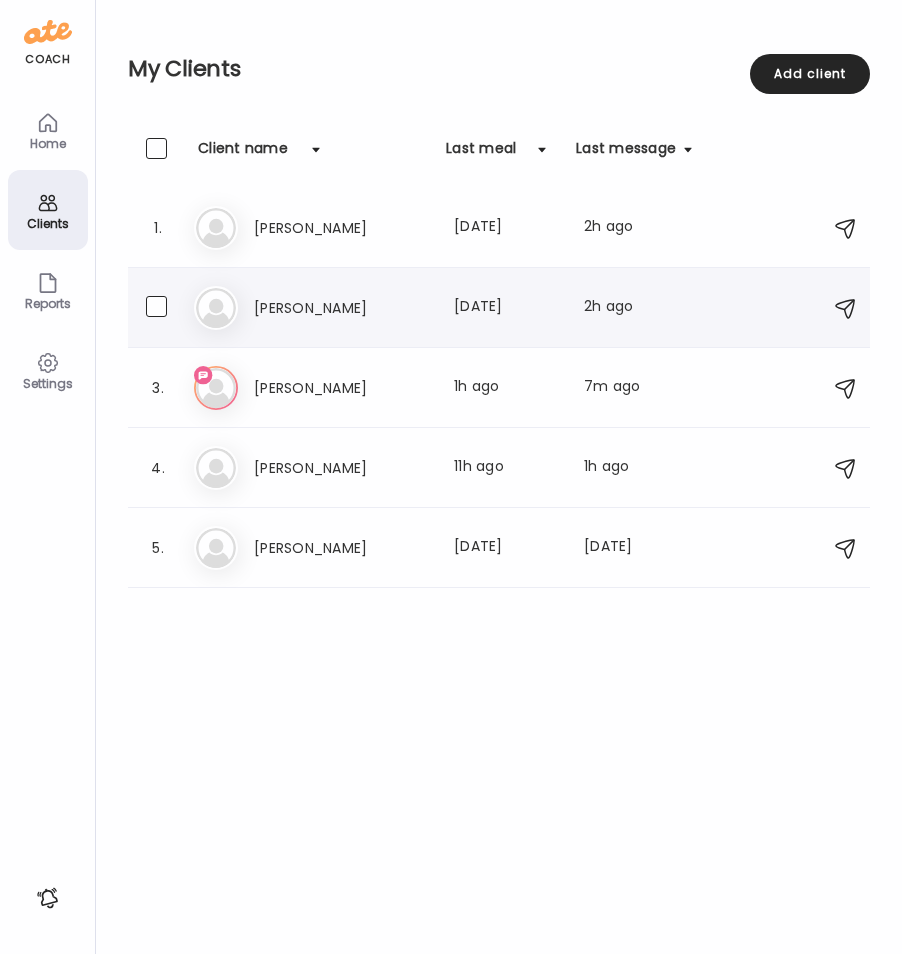 click on "Je
[PERSON_NAME]
Last meal:  [DATE] Last message:  2h ago You: See you in class [DATE]." at bounding box center [502, 308] 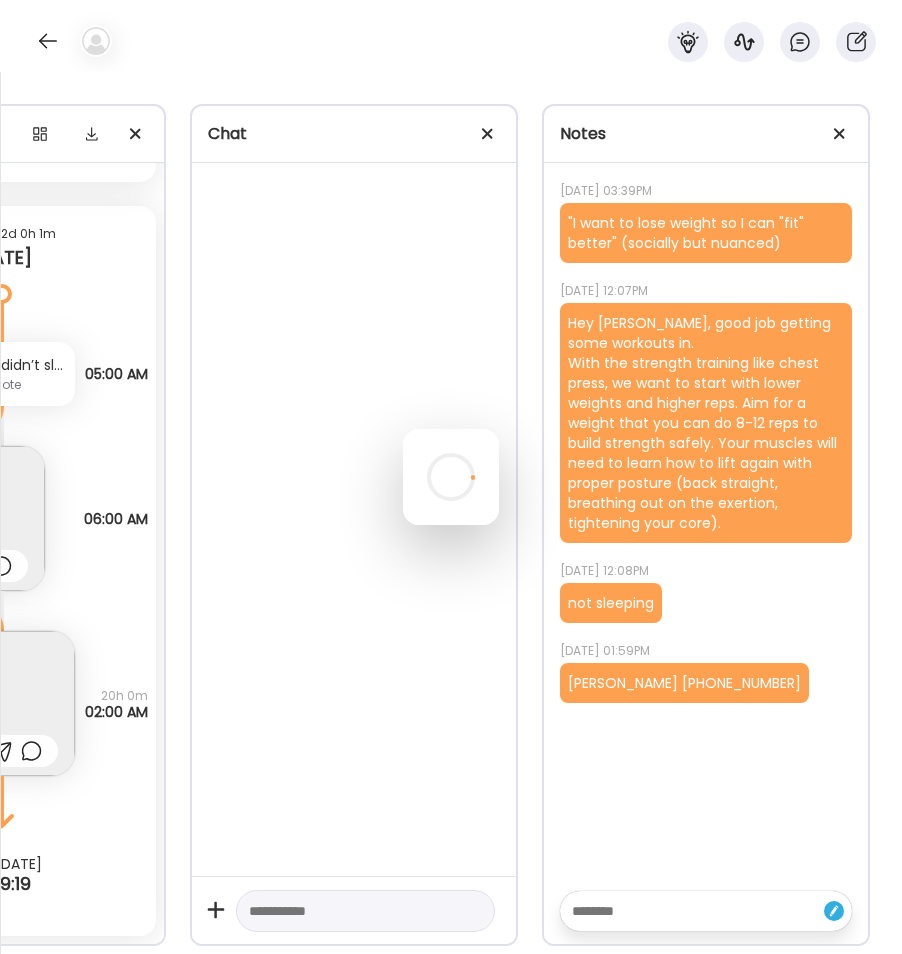 scroll, scrollTop: 5543, scrollLeft: 0, axis: vertical 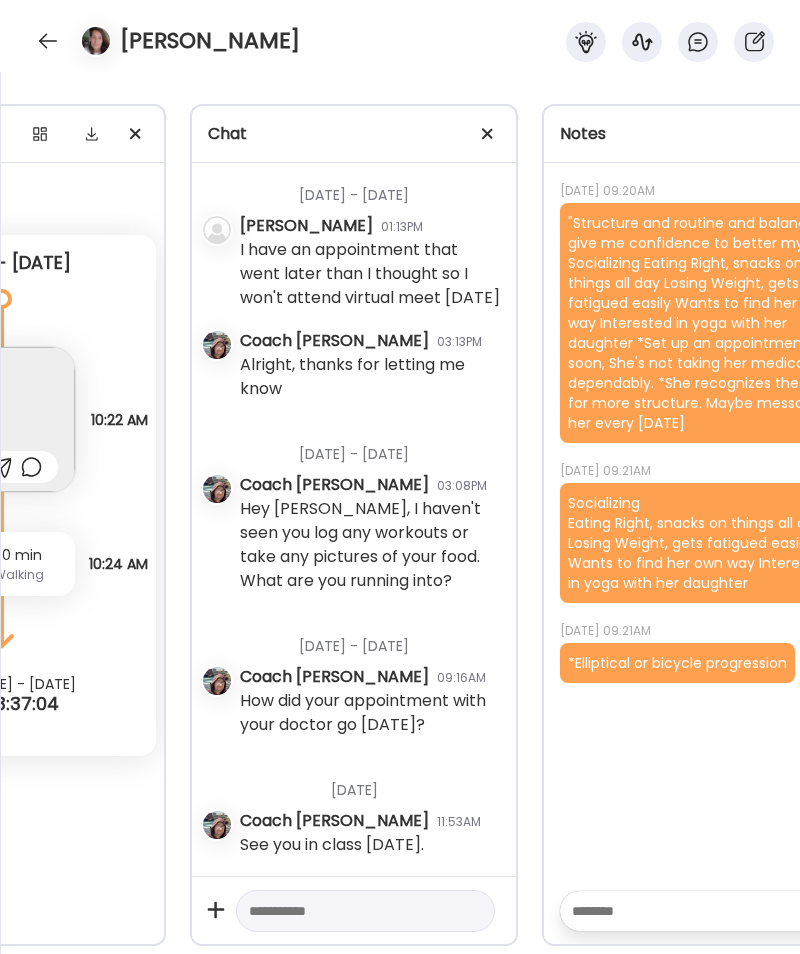 click at bounding box center [688, 911] 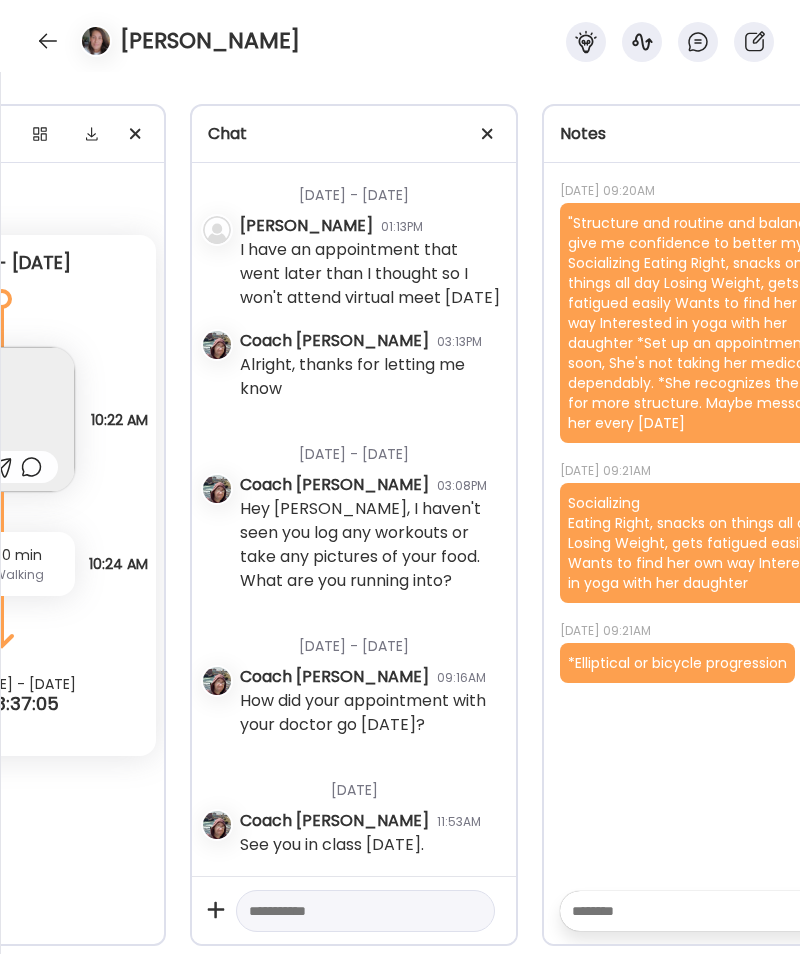 paste on "**********" 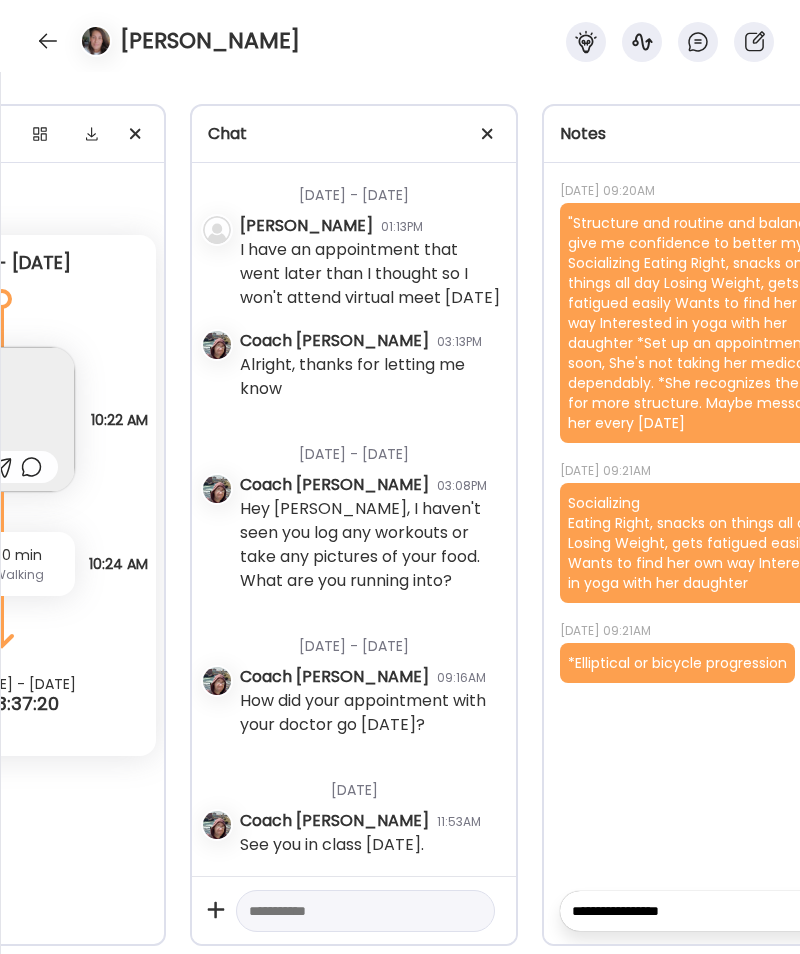 click on "**********" at bounding box center (688, 911) 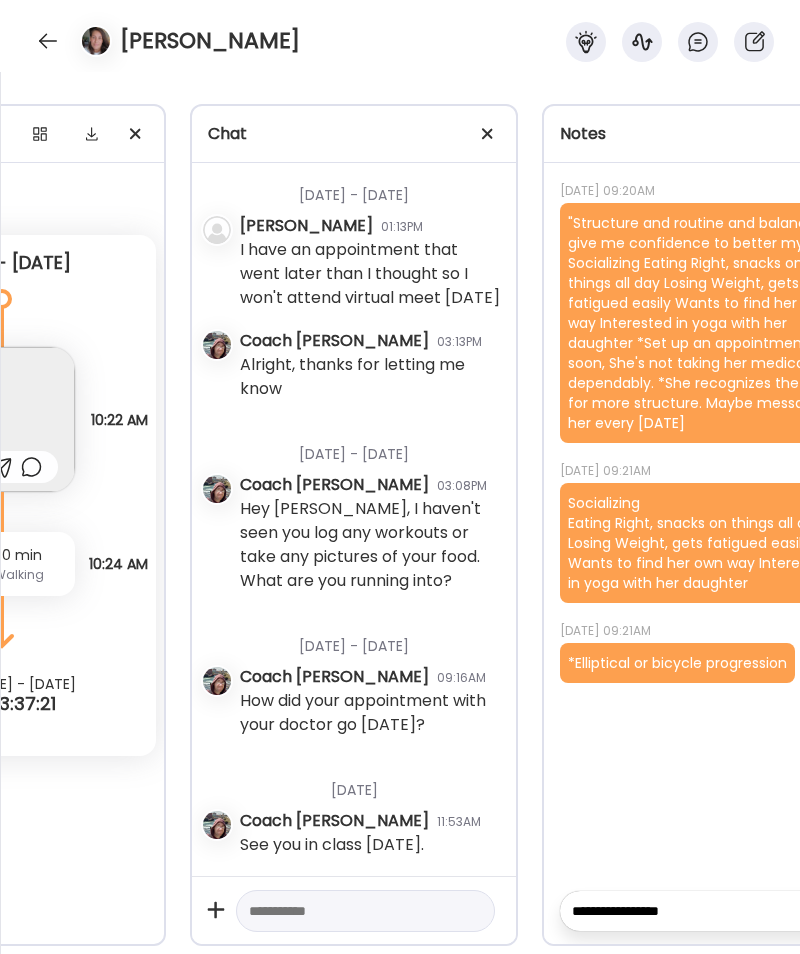 paste on "**********" 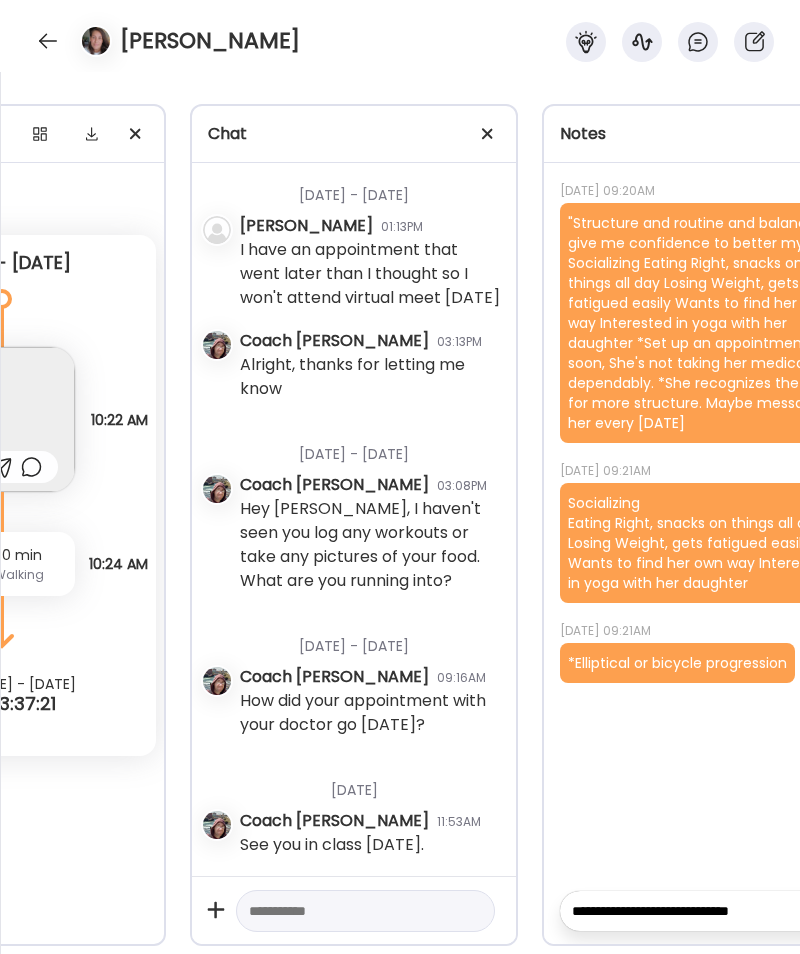 scroll, scrollTop: 0, scrollLeft: 549, axis: horizontal 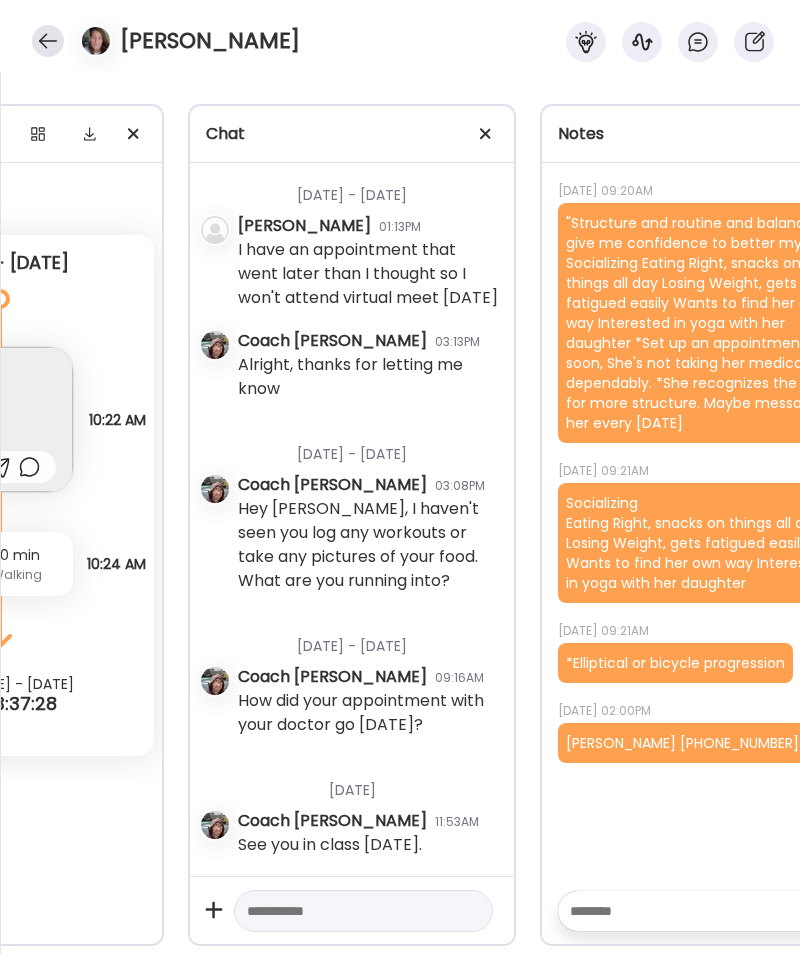 click at bounding box center (48, 41) 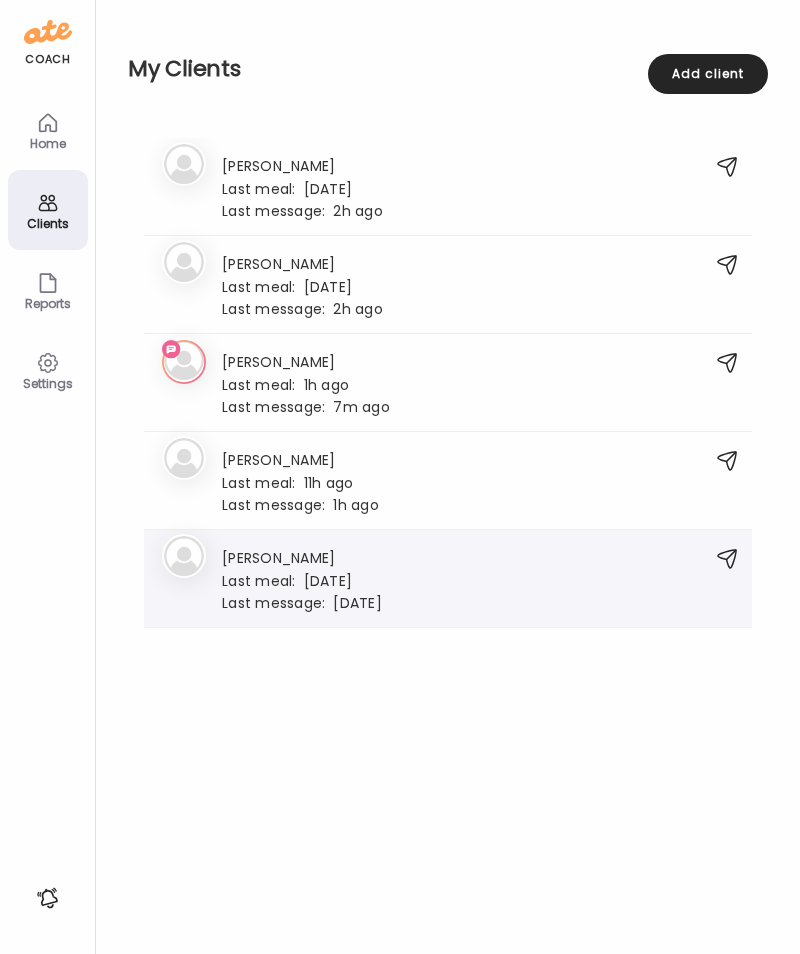 click on "Last message:" at bounding box center (277, 603) 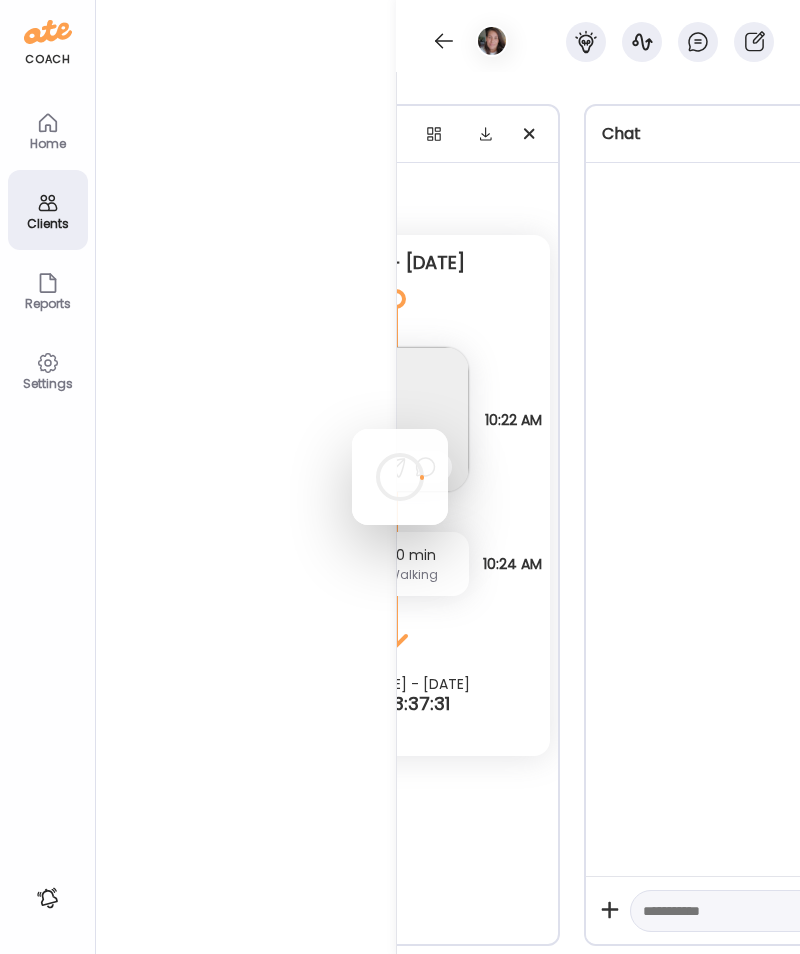 scroll, scrollTop: 0, scrollLeft: 549, axis: horizontal 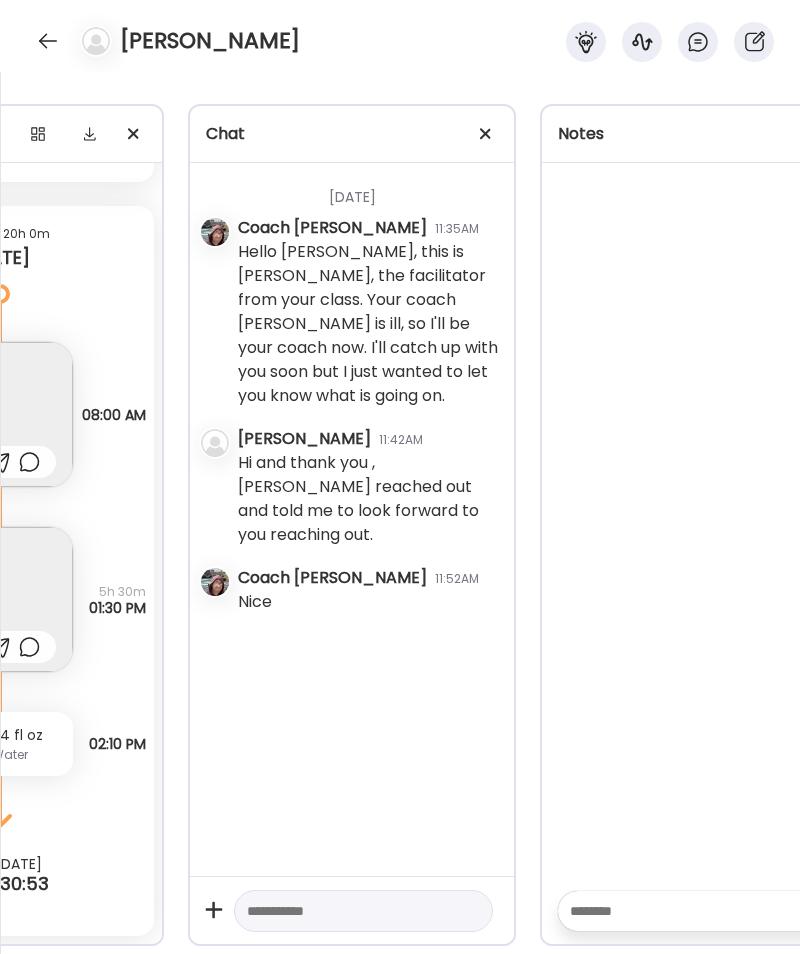 click at bounding box center (686, 911) 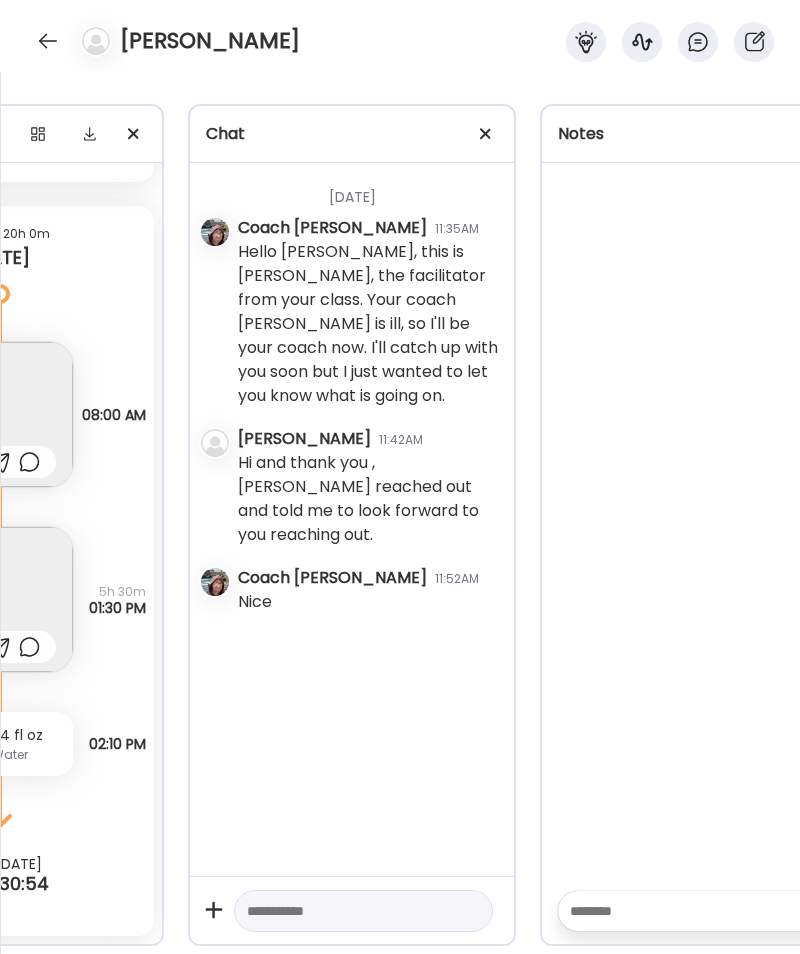 paste on "**********" 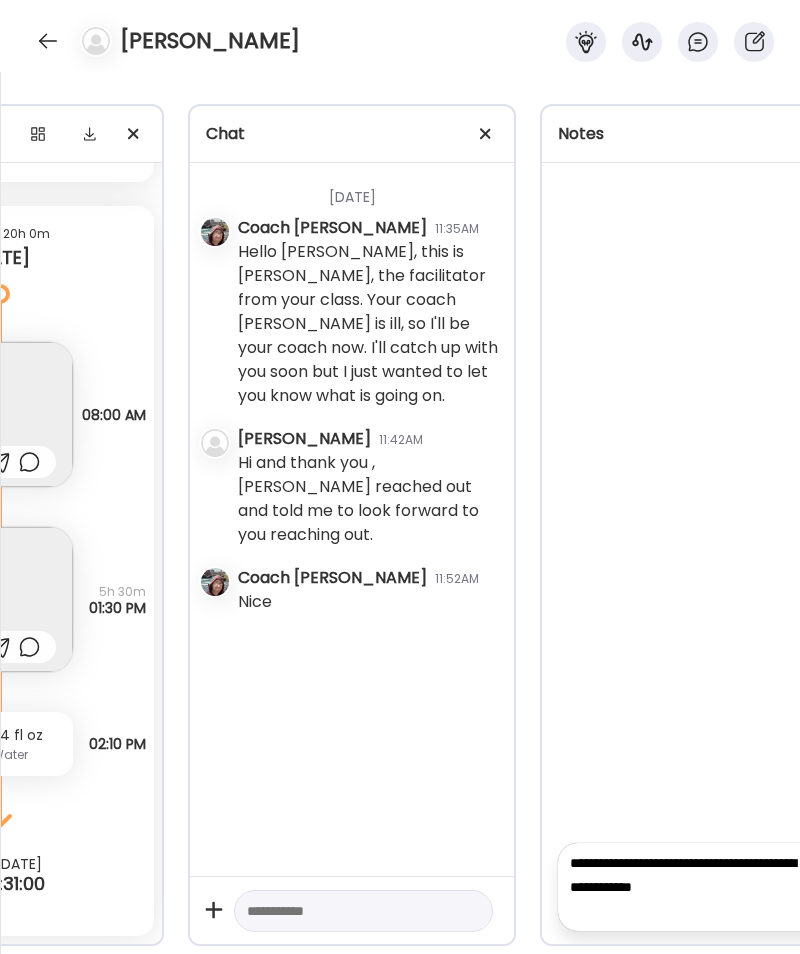 click on "**********" at bounding box center (686, 887) 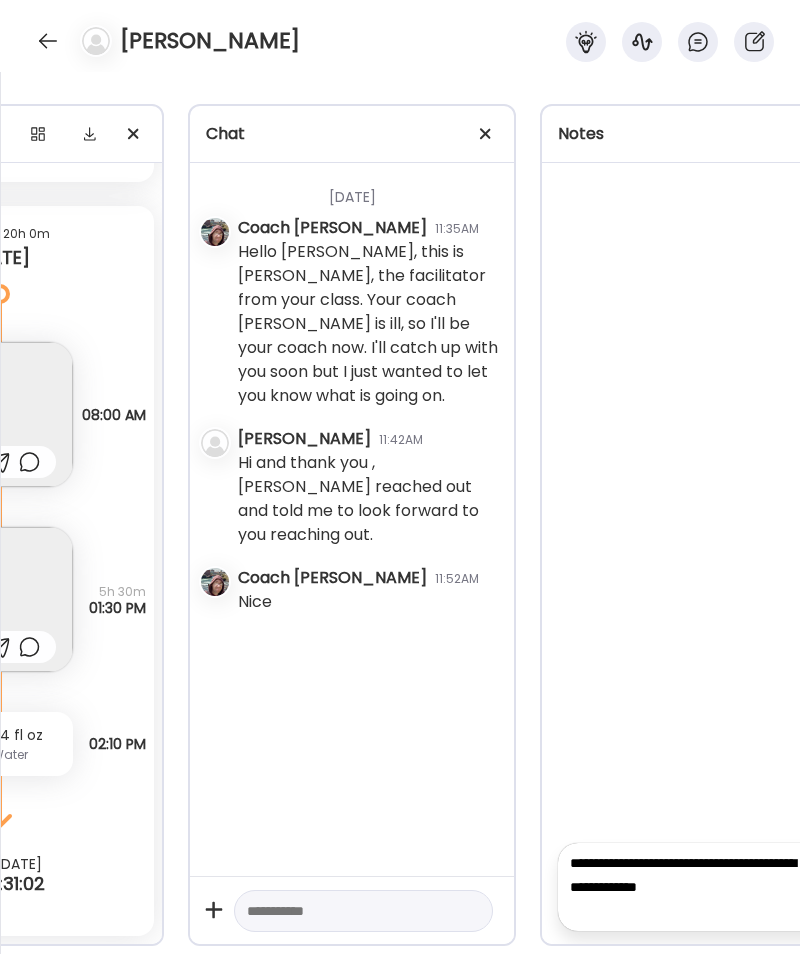 click on "**********" at bounding box center [686, 887] 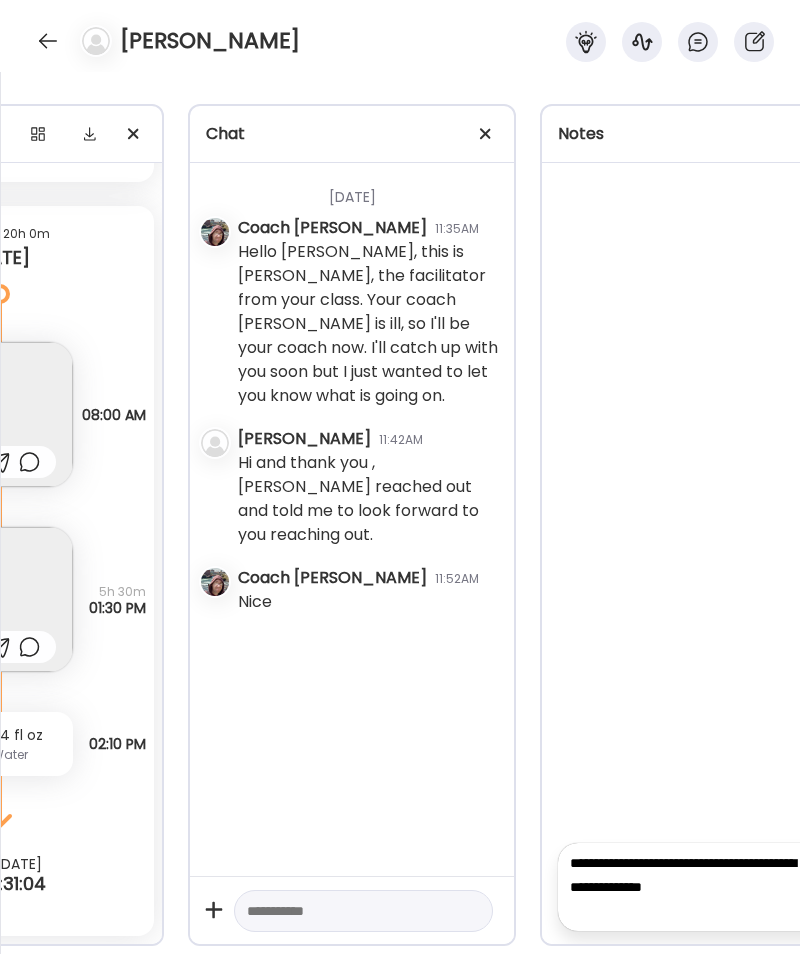 click on "**********" at bounding box center (686, 887) 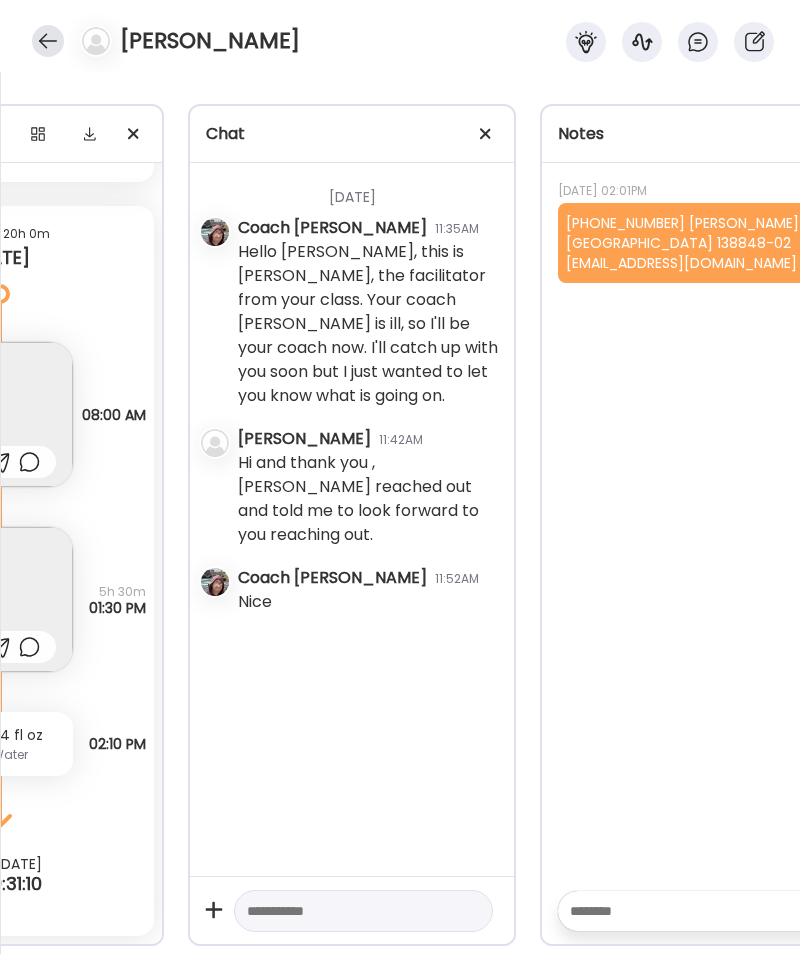 click at bounding box center [48, 41] 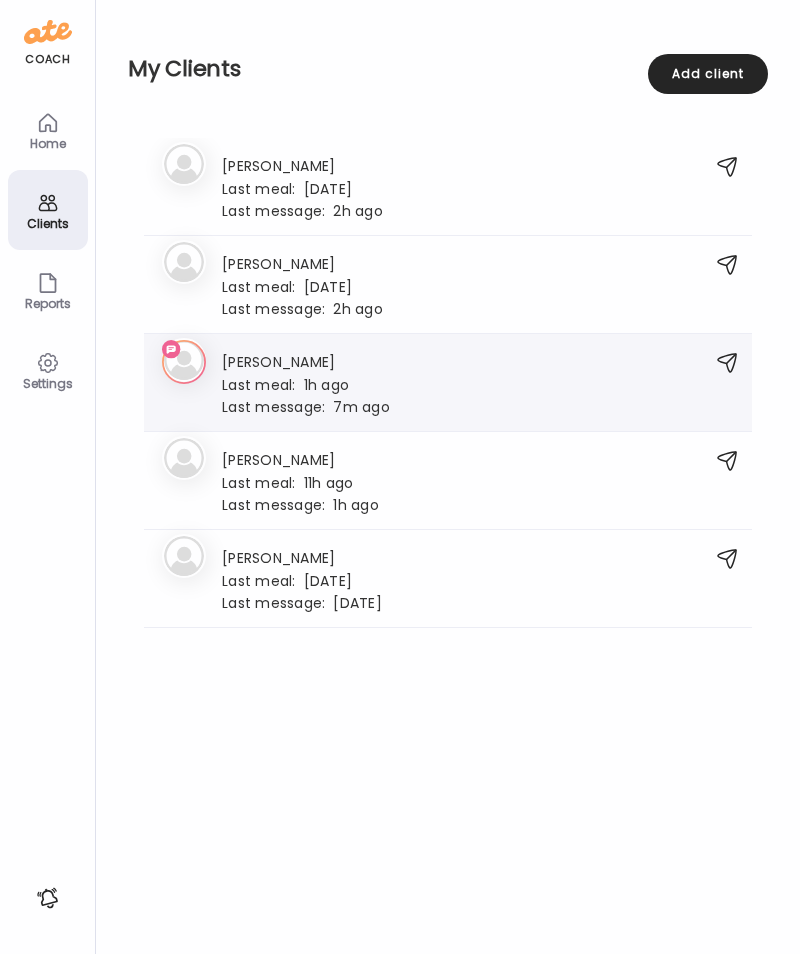 click on "[PERSON_NAME]
Last meal:  1h ago Last message:  7m ago G going to see the doctor  about  my knee i hurt it doing virtual  workout" at bounding box center (306, 382) 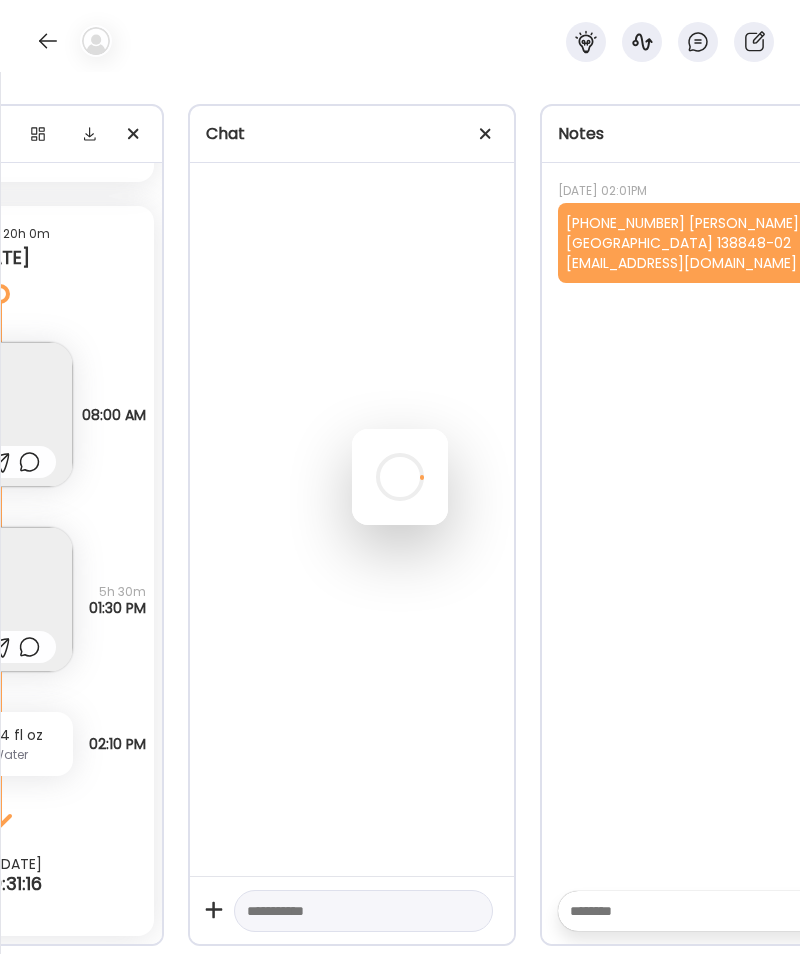 scroll, scrollTop: 7511, scrollLeft: 0, axis: vertical 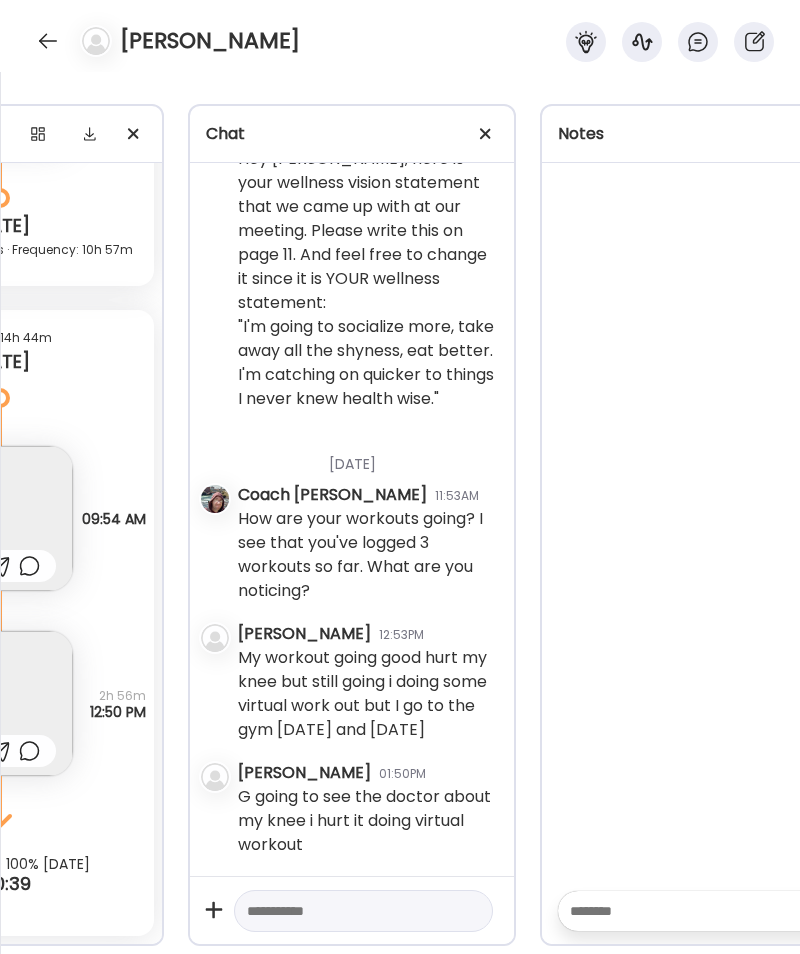 click at bounding box center [345, 911] 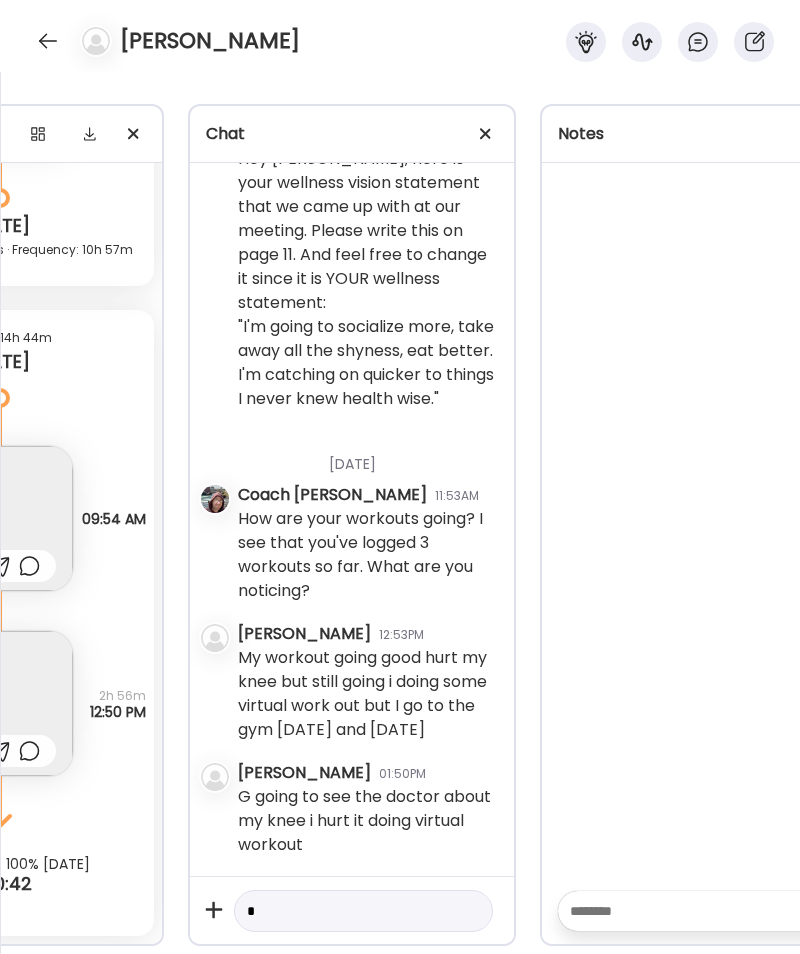 scroll, scrollTop: 1, scrollLeft: 0, axis: vertical 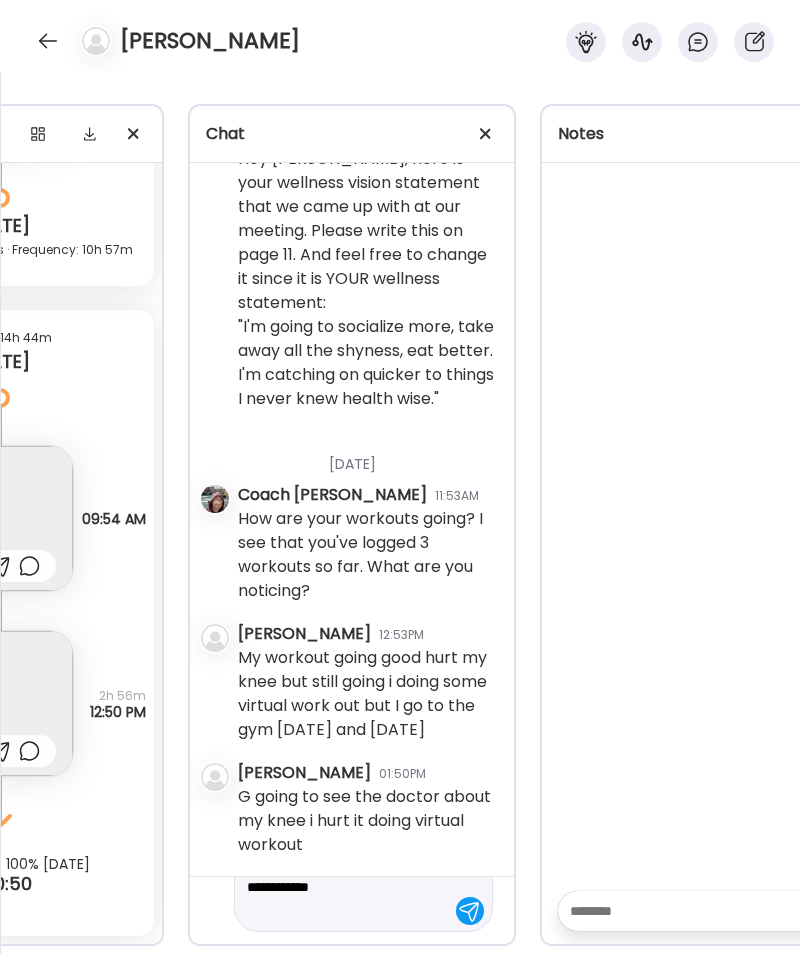 type on "**********" 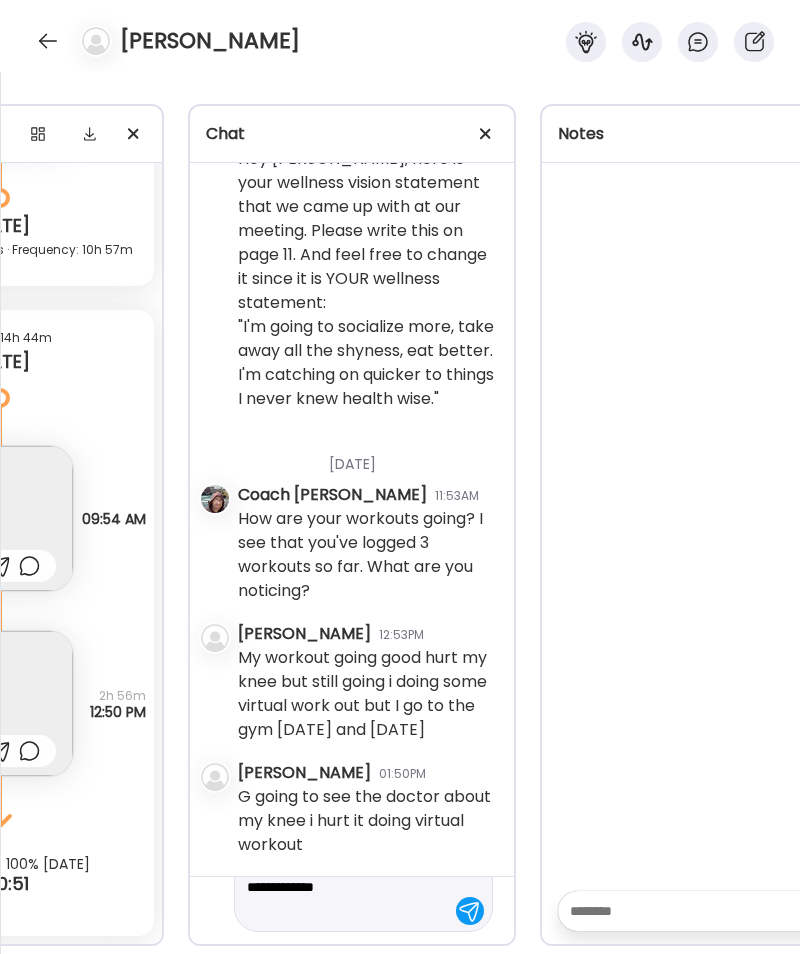 type 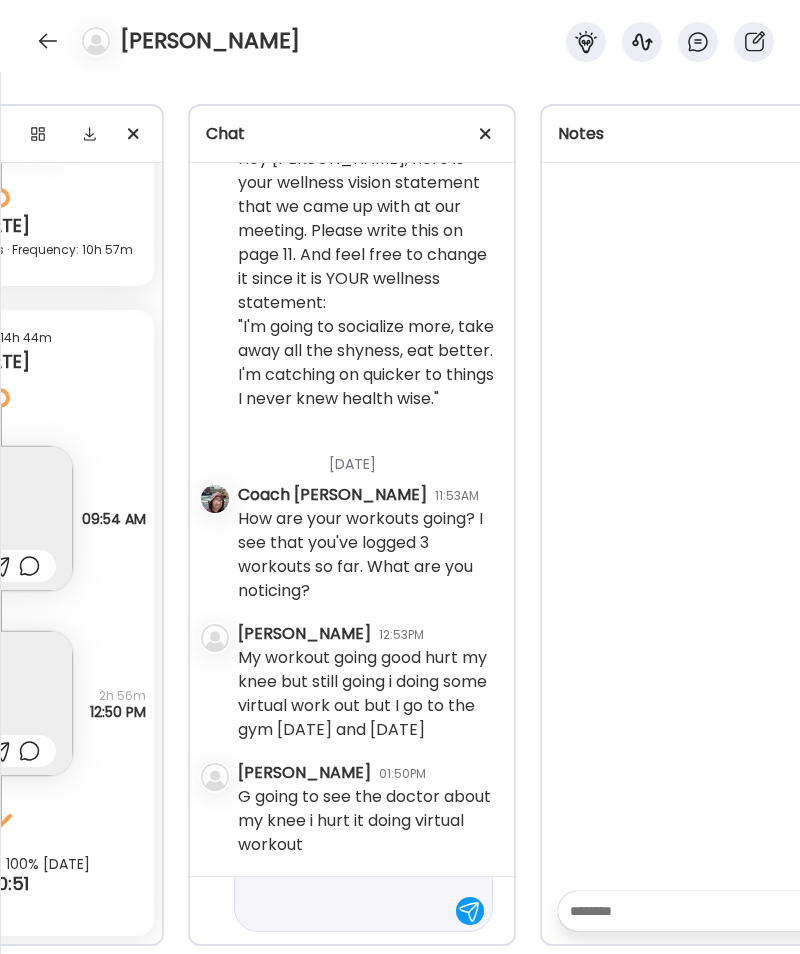 scroll, scrollTop: 1, scrollLeft: 0, axis: vertical 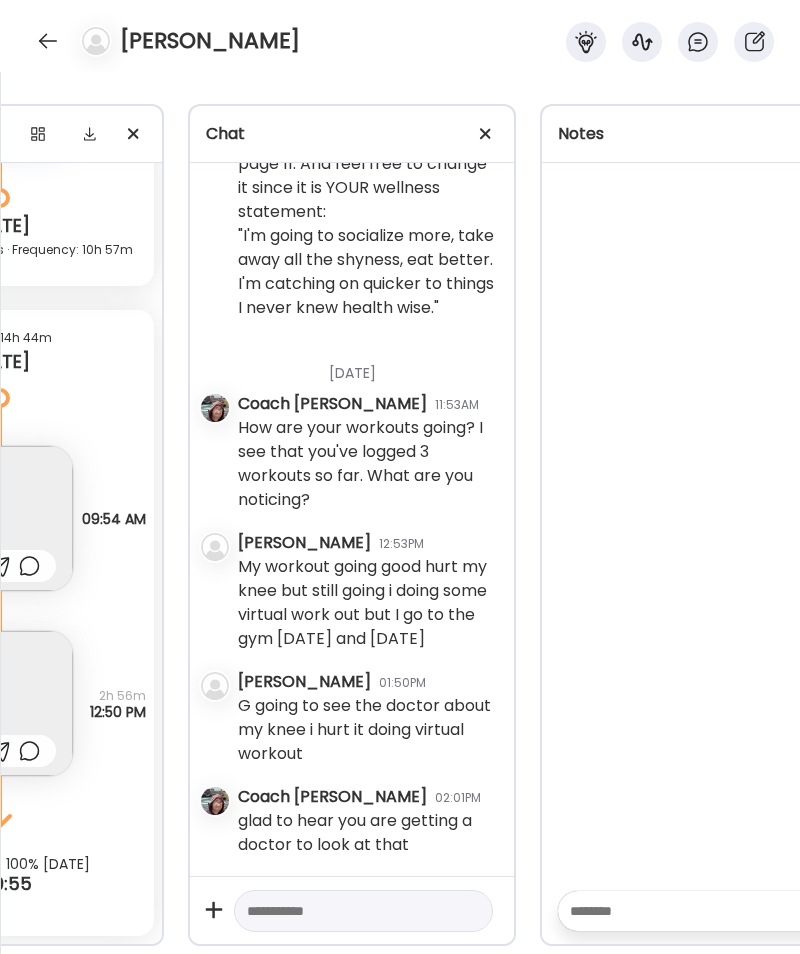 click at bounding box center [704, 911] 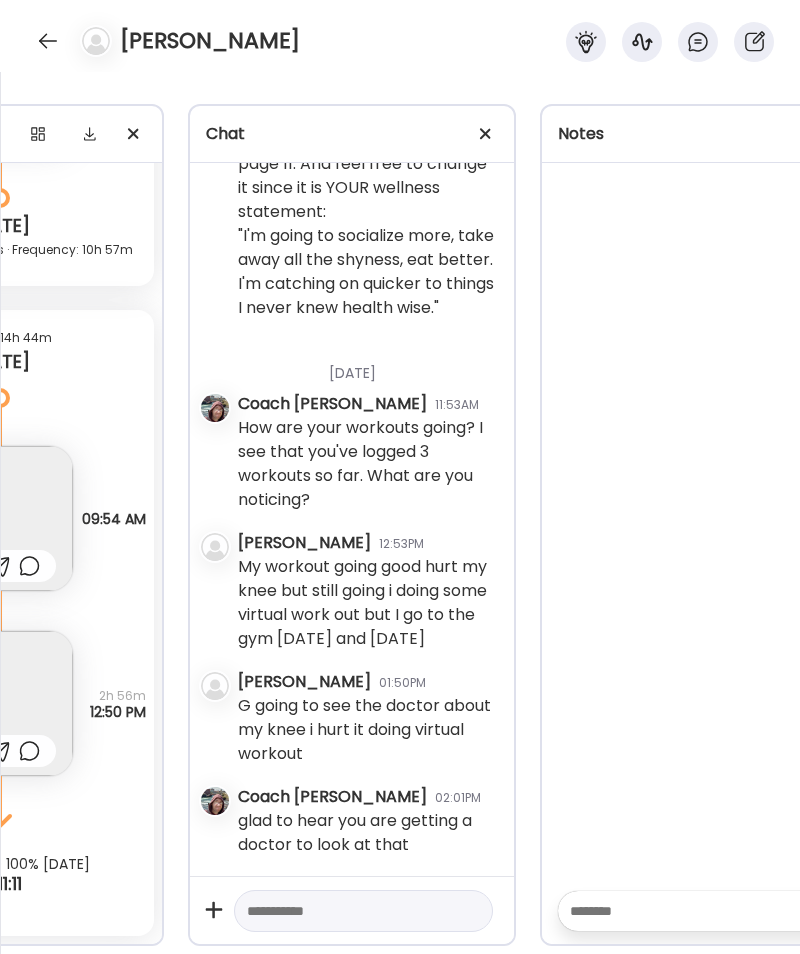 click at bounding box center (686, 911) 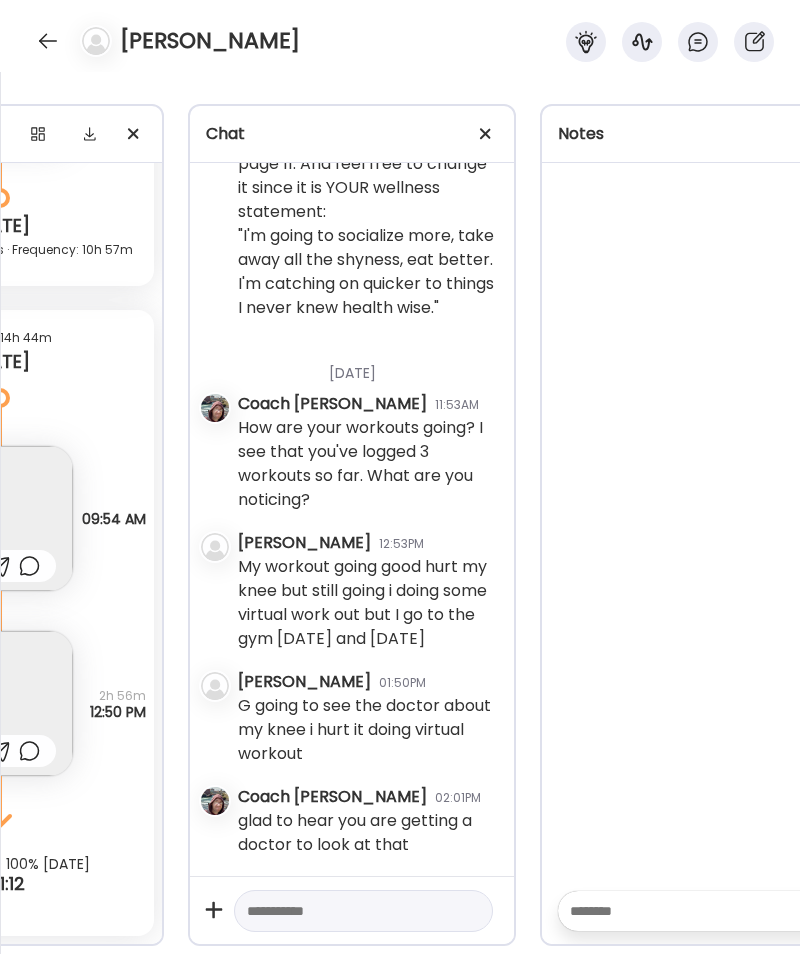 paste on "**********" 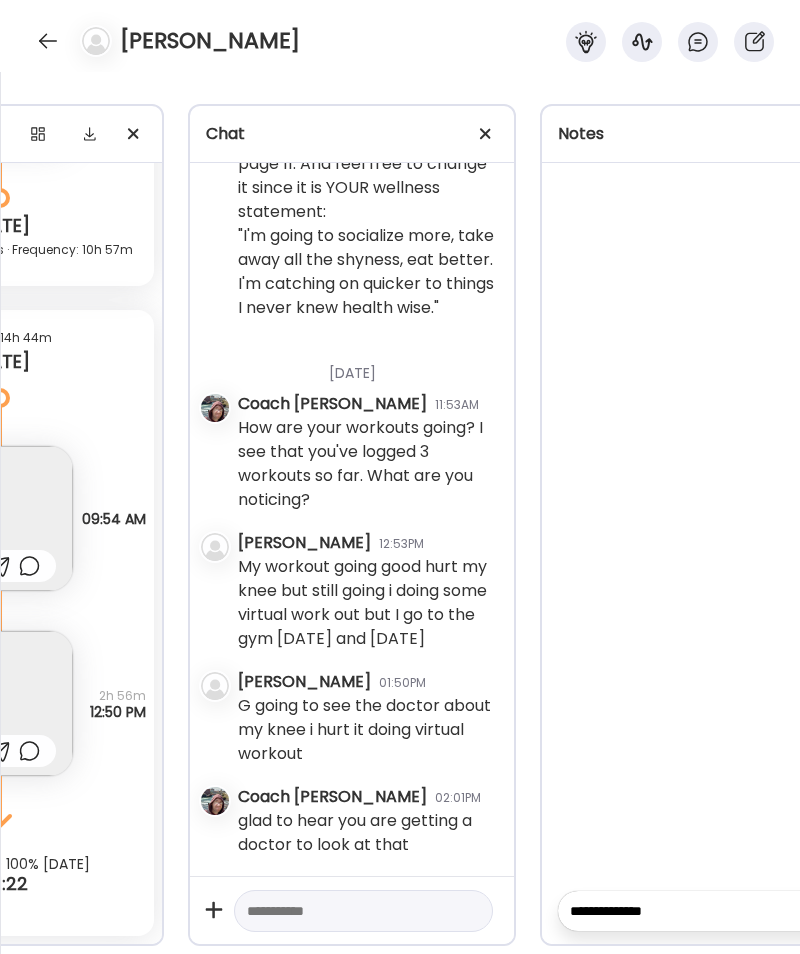 click on "**********" at bounding box center [686, 911] 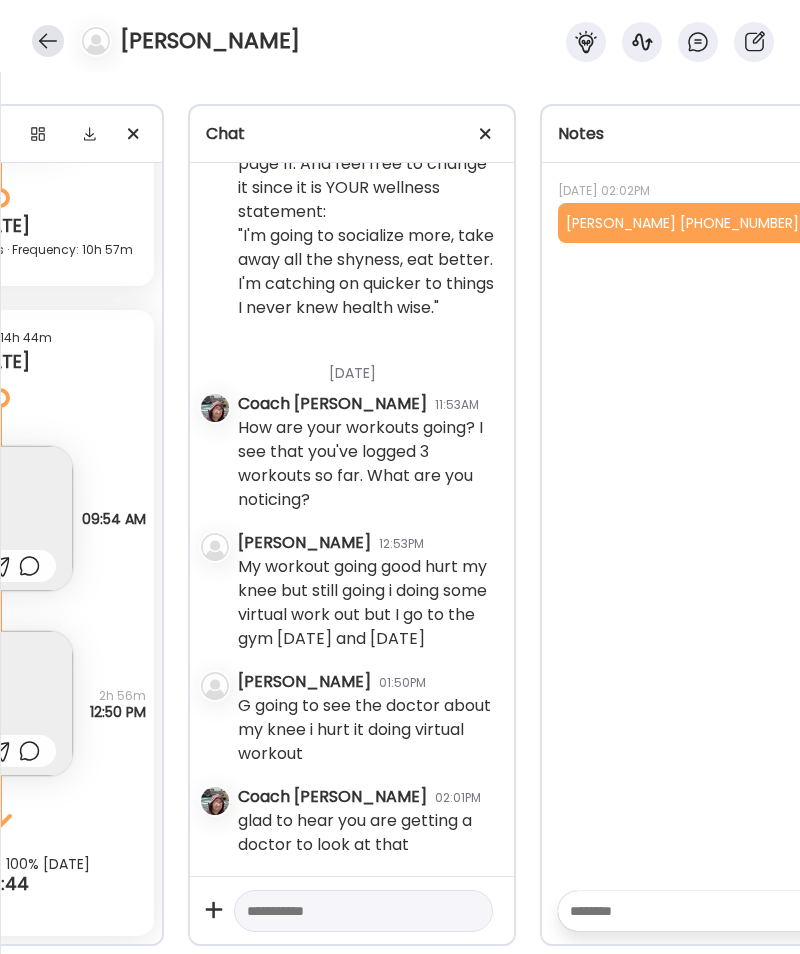 type 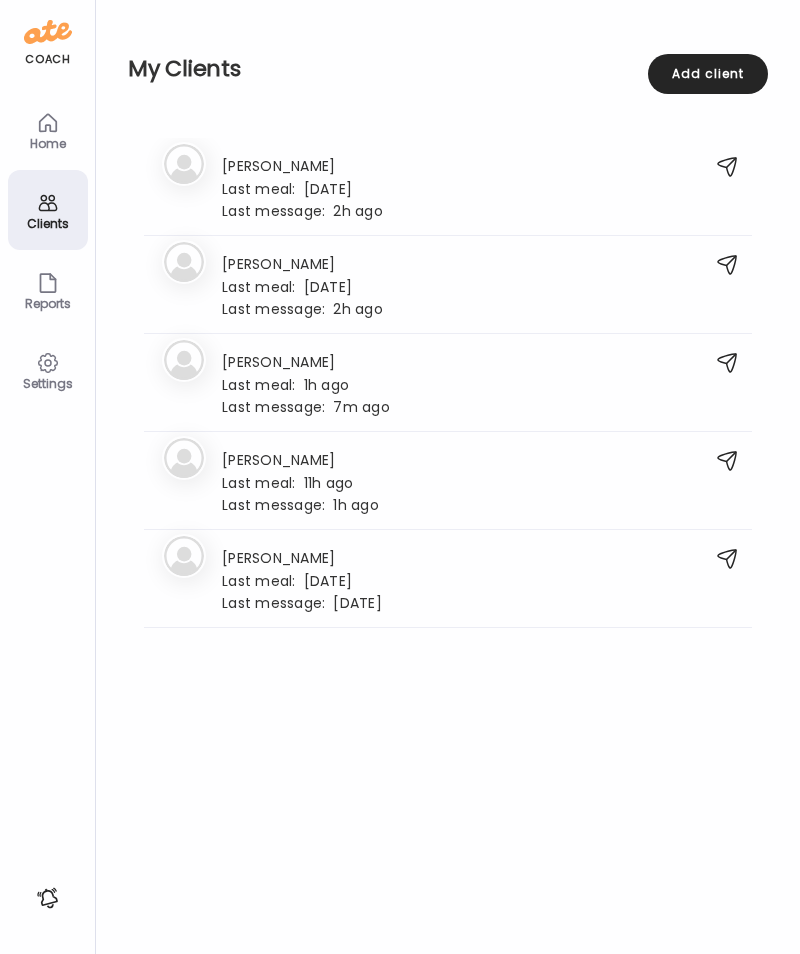 click on "My Clients
Add client" at bounding box center (448, 69) 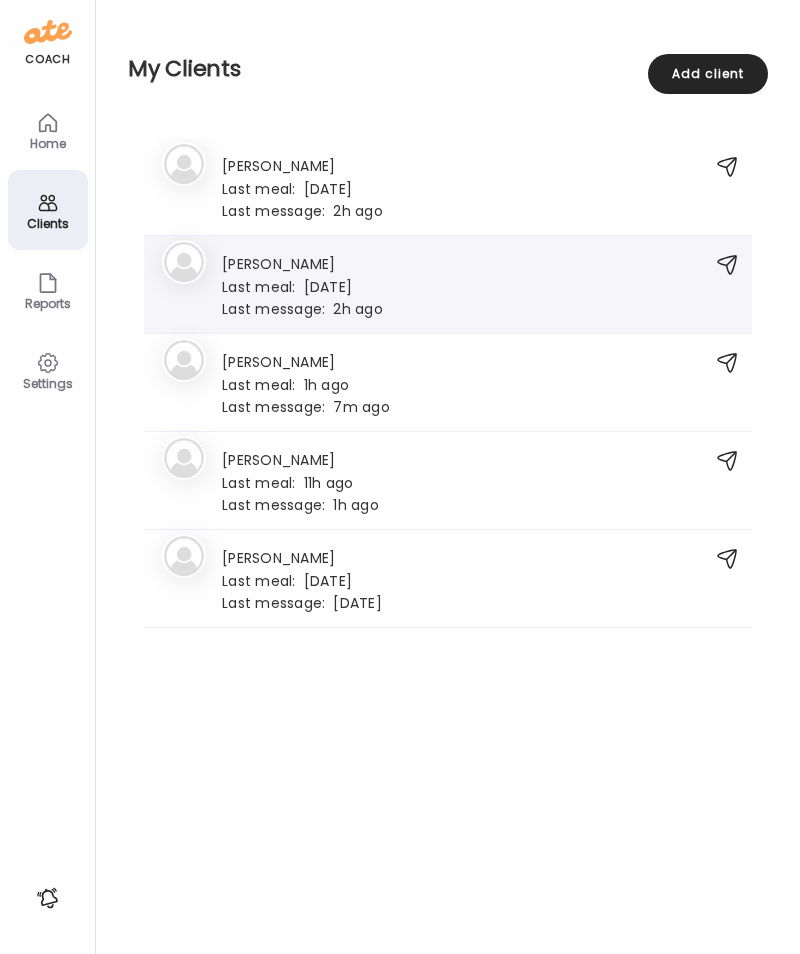 click on "[PERSON_NAME]
Last meal:  [DATE] Last message:  2h ago You: See you in class [DATE]." at bounding box center (302, 284) 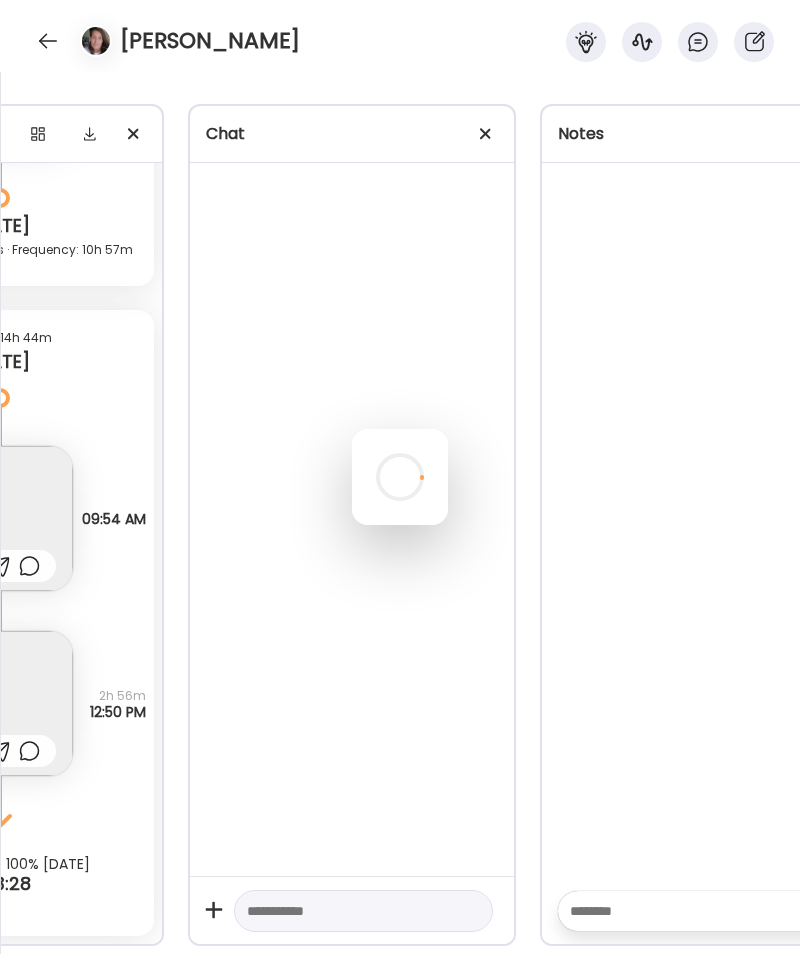 scroll, scrollTop: 9351, scrollLeft: 0, axis: vertical 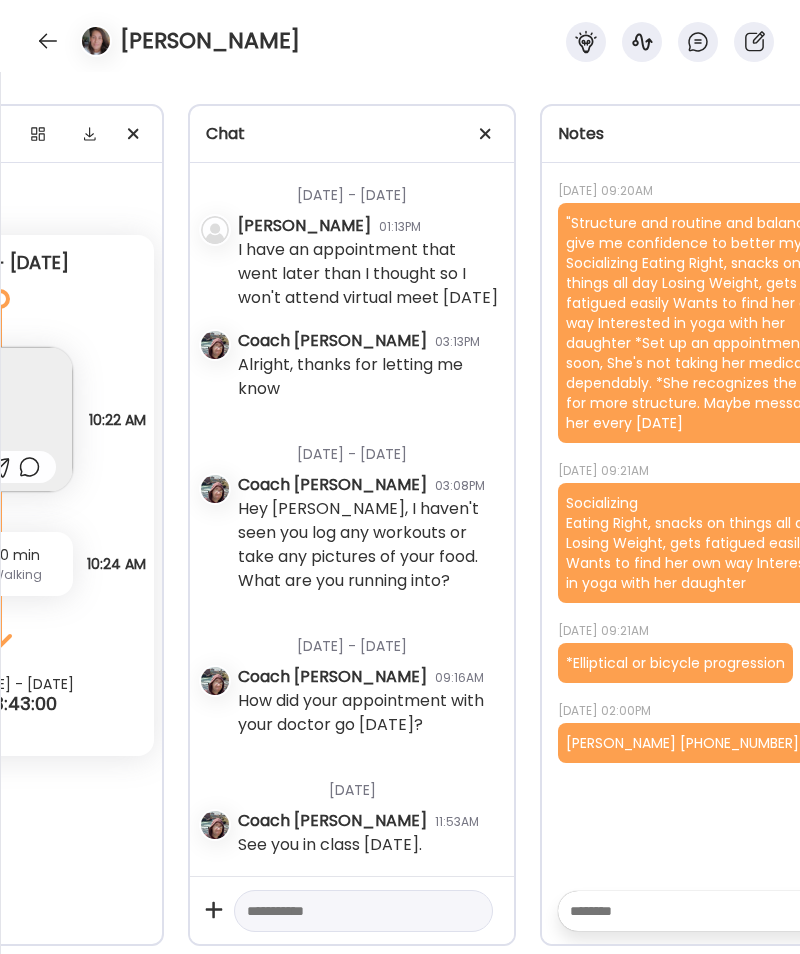 click on "Notes" at bounding box center [704, 134] 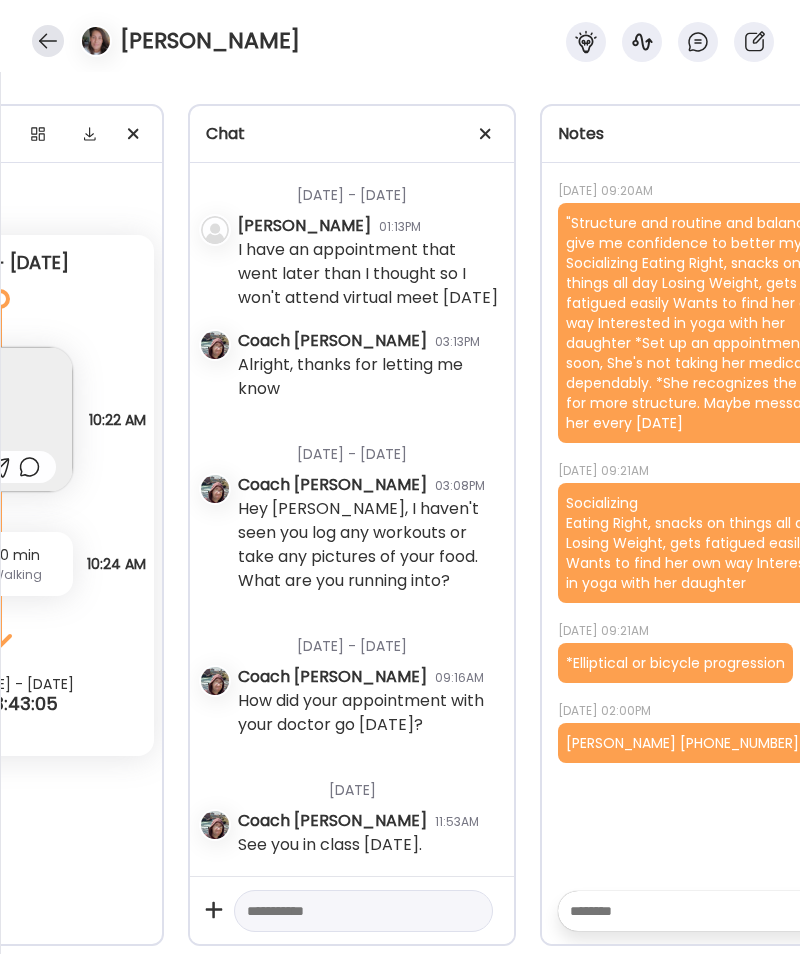 click at bounding box center (48, 41) 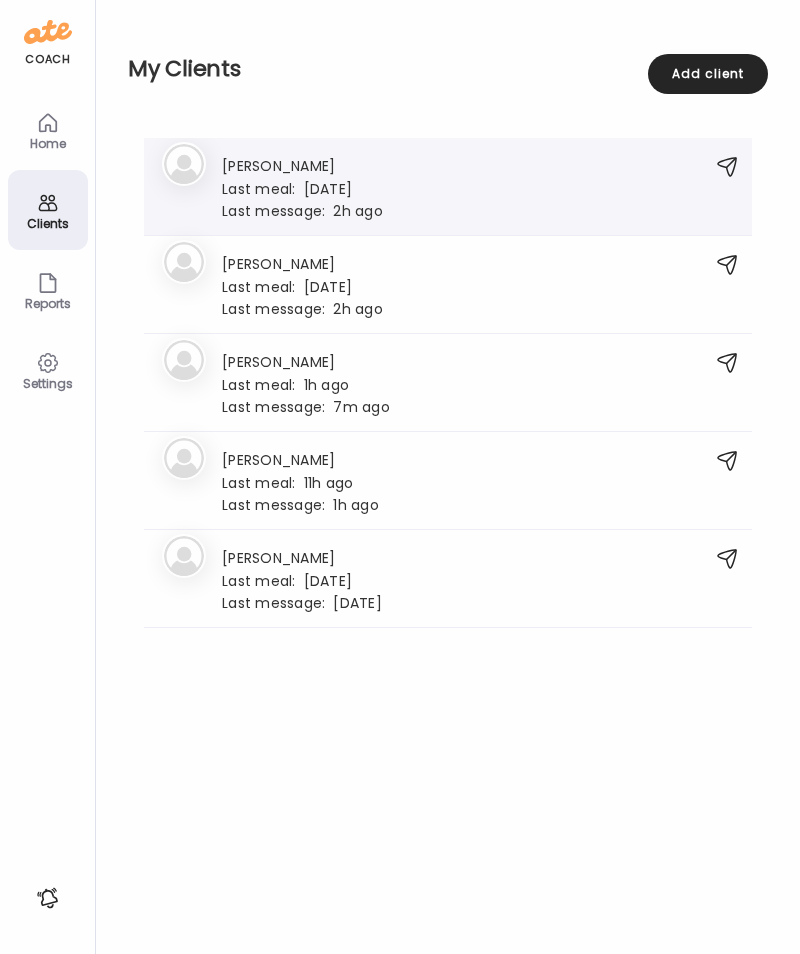 click on "Last meal:" at bounding box center (263, 189) 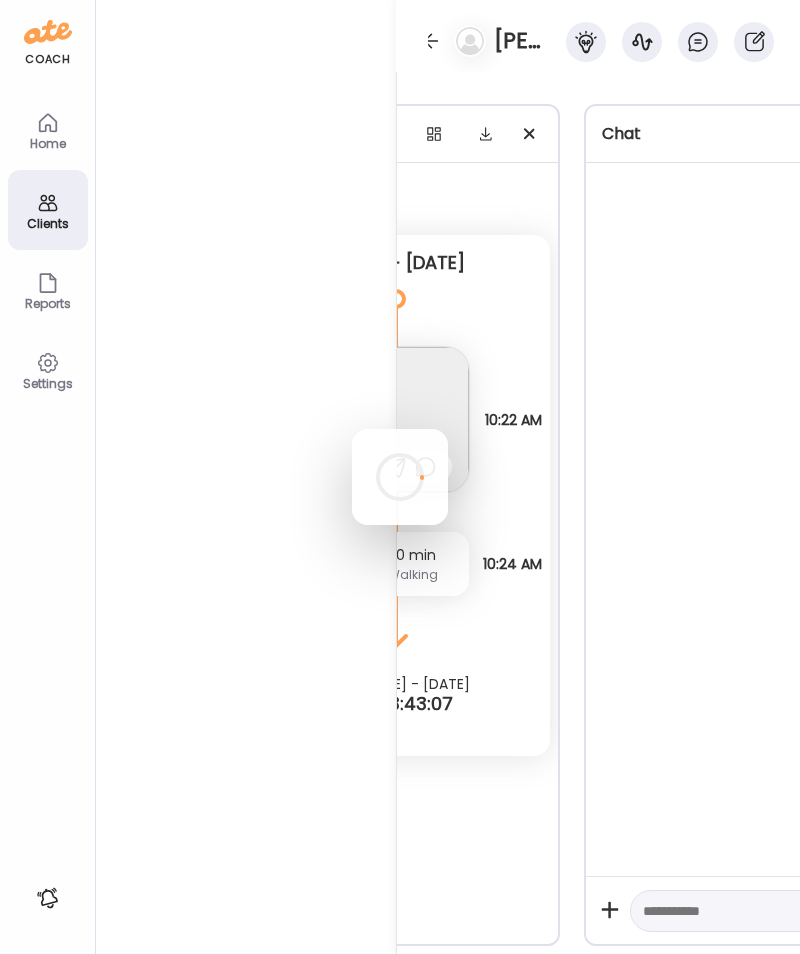 scroll, scrollTop: 1, scrollLeft: 0, axis: vertical 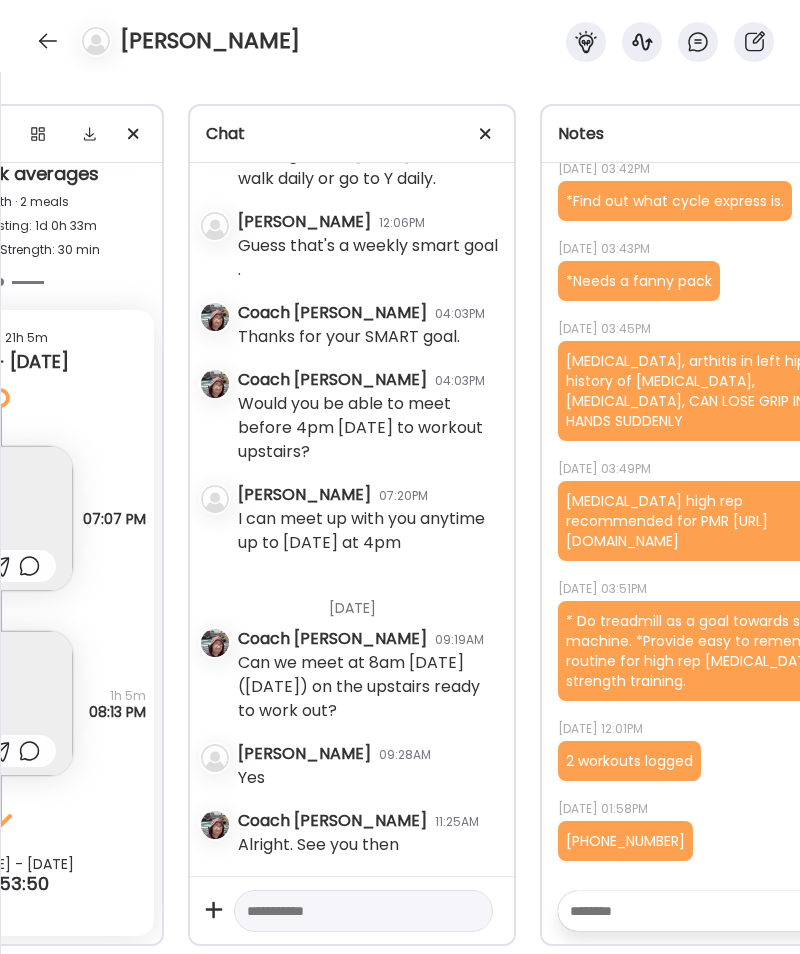 click on "**********" at bounding box center [400, 513] 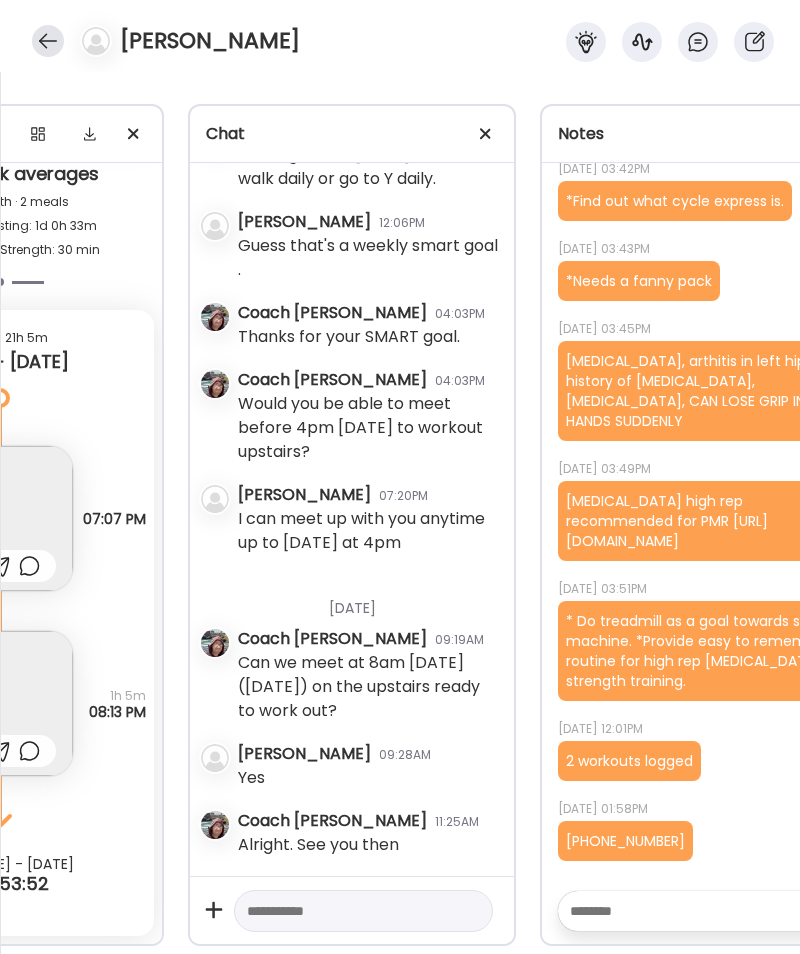 click at bounding box center [48, 41] 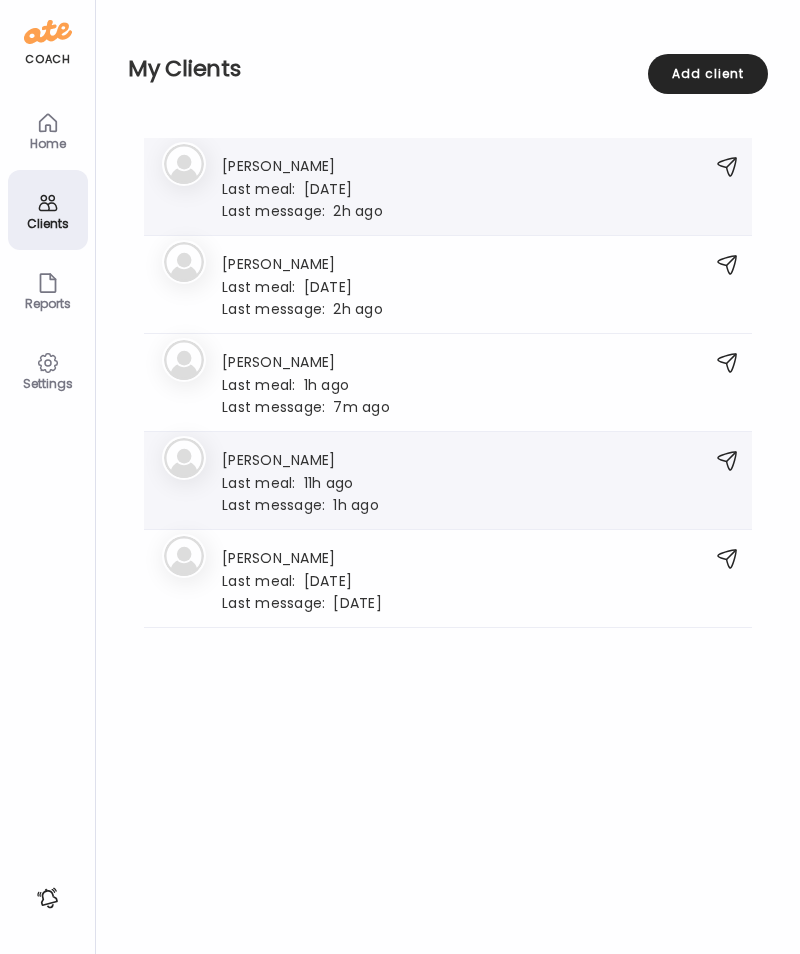 click on "Last meal:  11h ago" at bounding box center (300, 482) 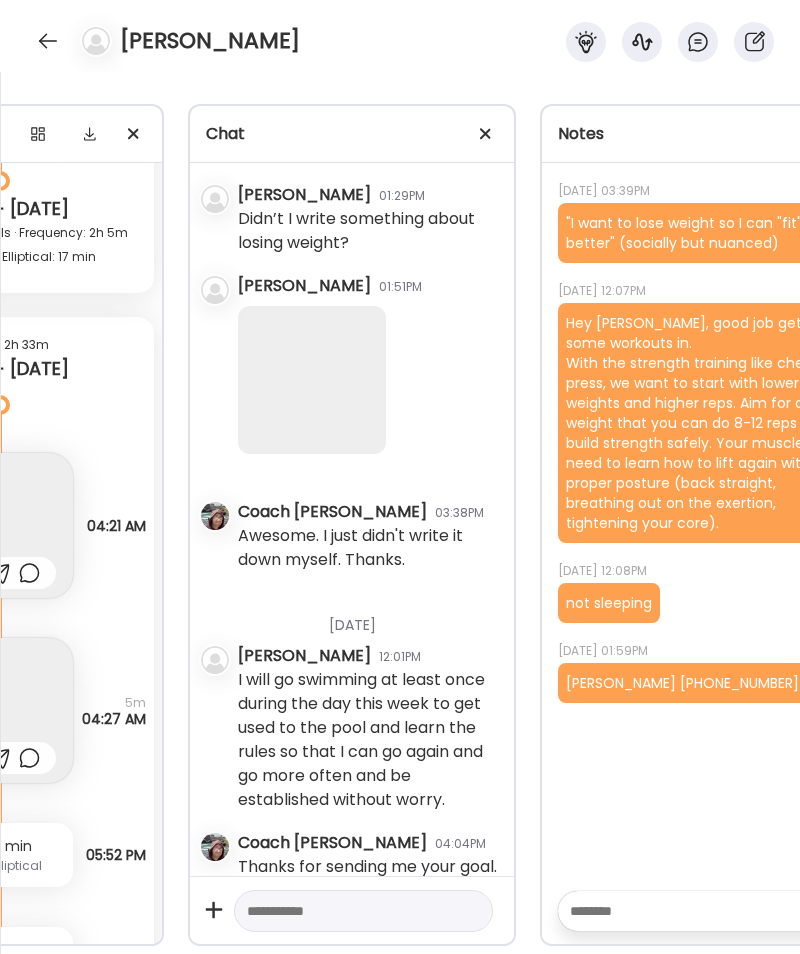 scroll, scrollTop: 4874, scrollLeft: 0, axis: vertical 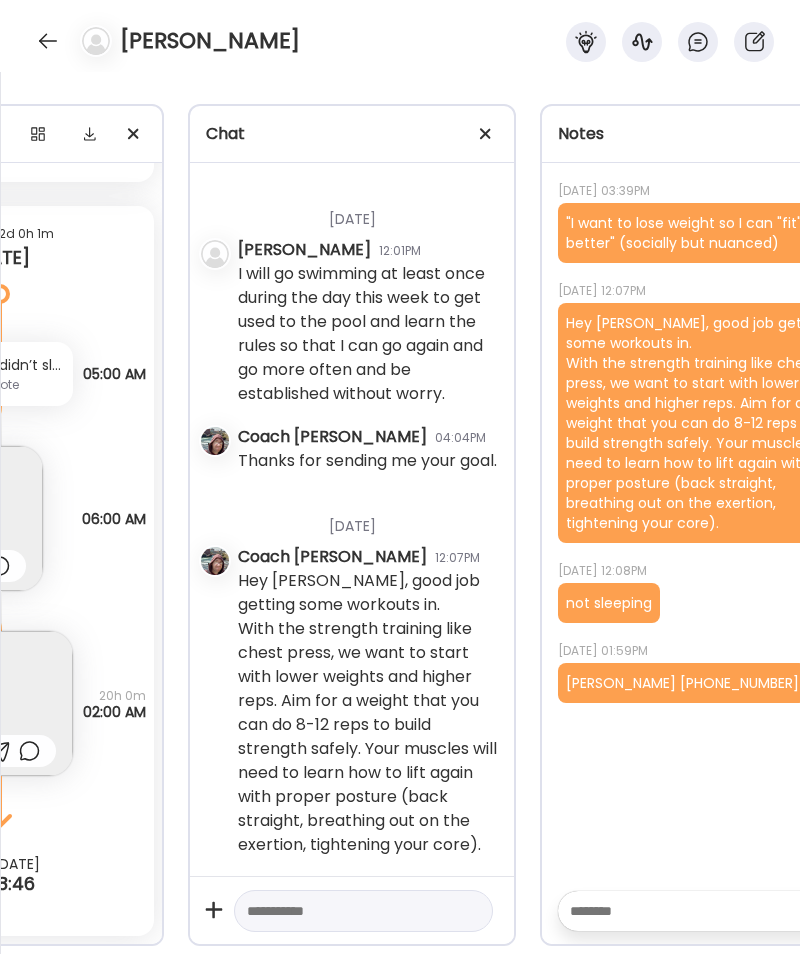 click on "[DATE] 03:39PM "I want to lose weight so I can "fit" better" (socially but nuanced) [DATE] 12:07PM Hey [PERSON_NAME], good job getting some workouts in.  With the strength training like chest press, we want to start with lower weights and higher reps. Aim for a weight that you can do 8-12 reps to build strength safely. Your muscles will need to learn how to lift again with proper posture (back straight, breathing out on the exertion, tightening your core). [DATE] 12:08PM not sleeping [DATE] 01:59PM [PERSON_NAME] [PHONE_NUMBER]" at bounding box center (704, 582) 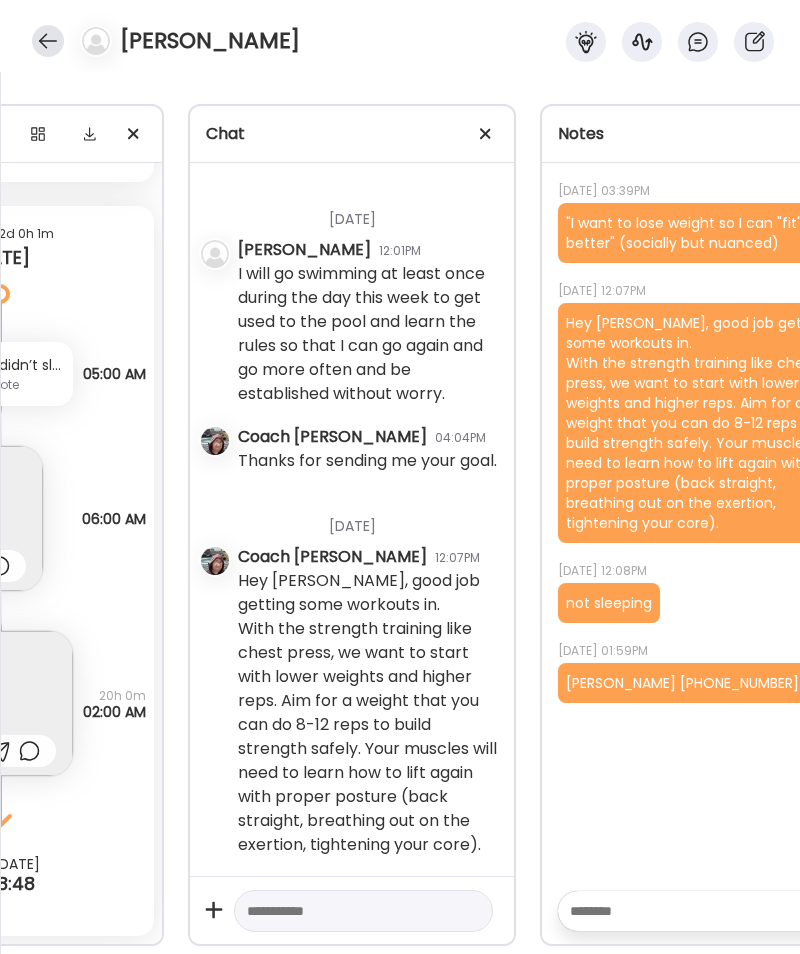 click at bounding box center [48, 41] 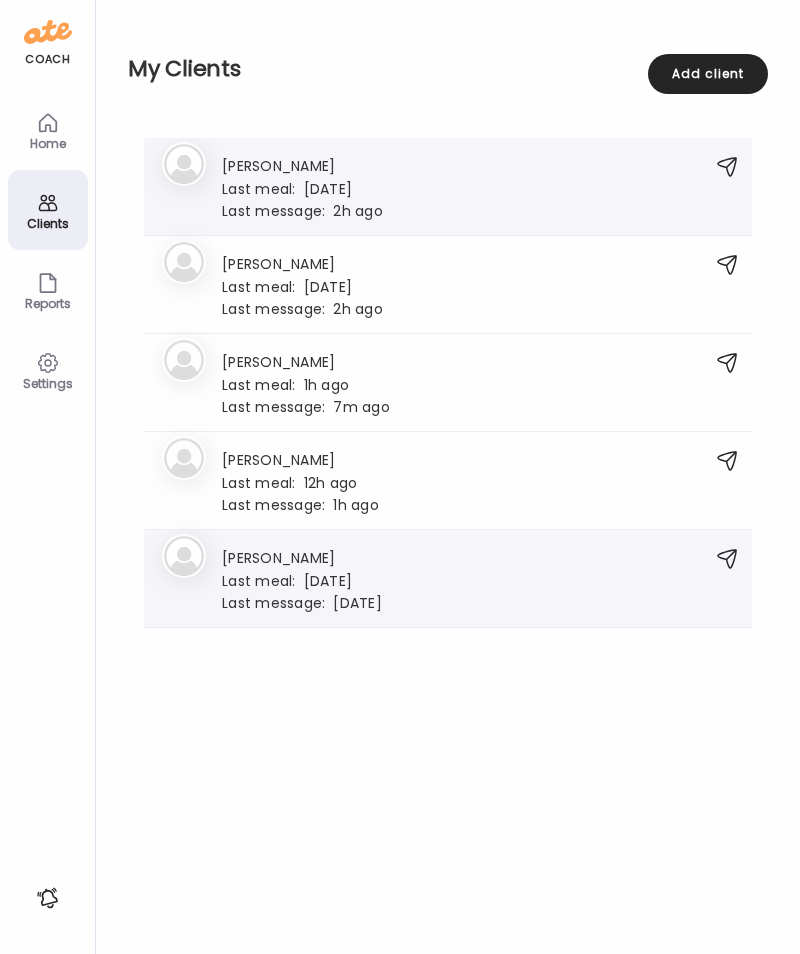 click on "[PERSON_NAME]" at bounding box center [302, 556] 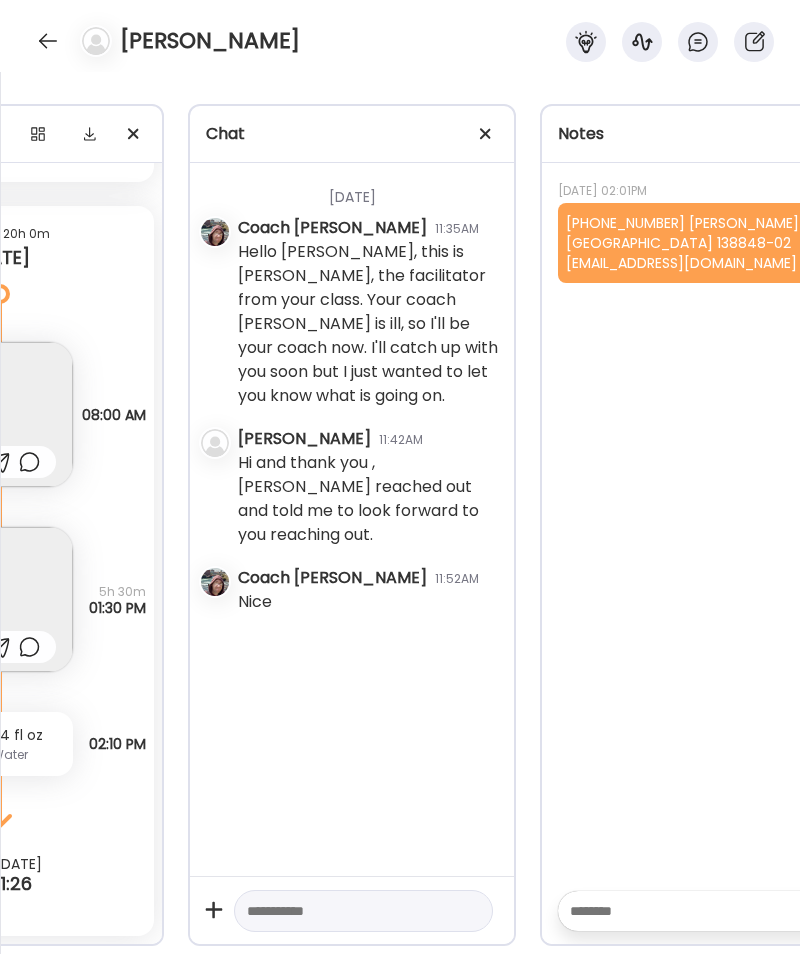 scroll, scrollTop: 7511, scrollLeft: 0, axis: vertical 